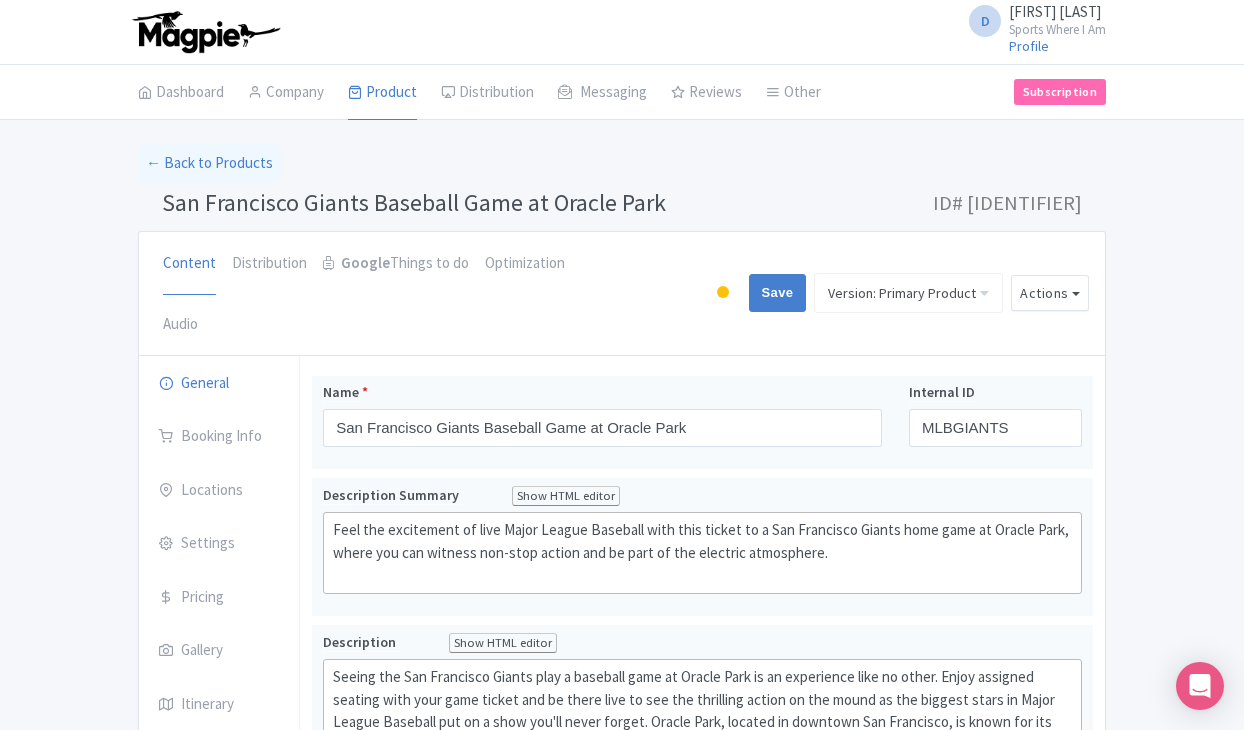 scroll, scrollTop: 0, scrollLeft: 0, axis: both 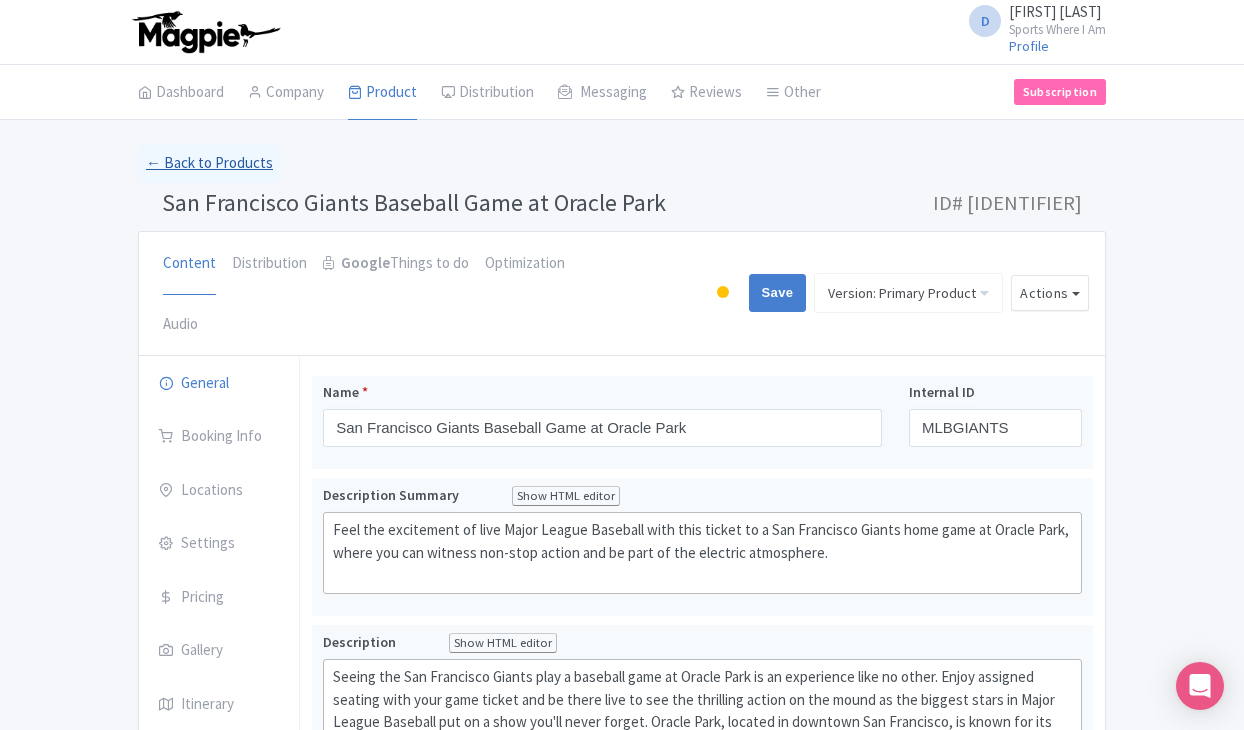 click on "← Back to Products" at bounding box center (209, 163) 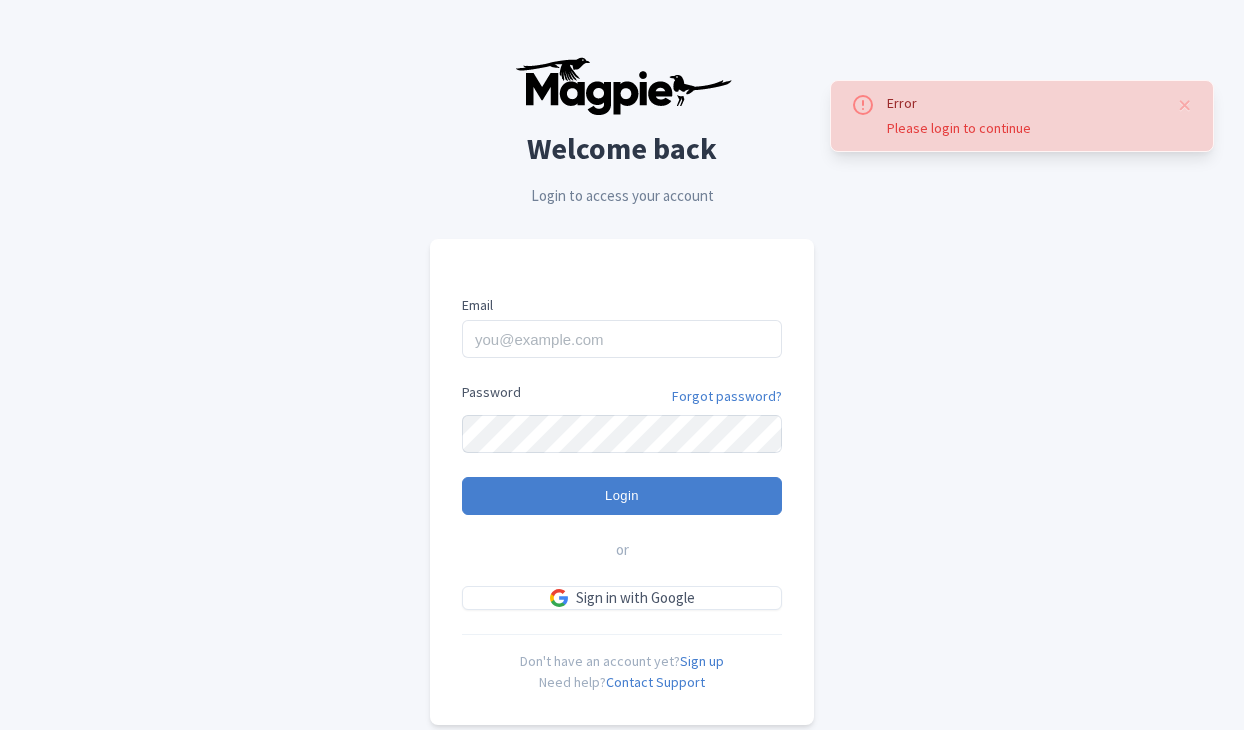 scroll, scrollTop: 0, scrollLeft: 0, axis: both 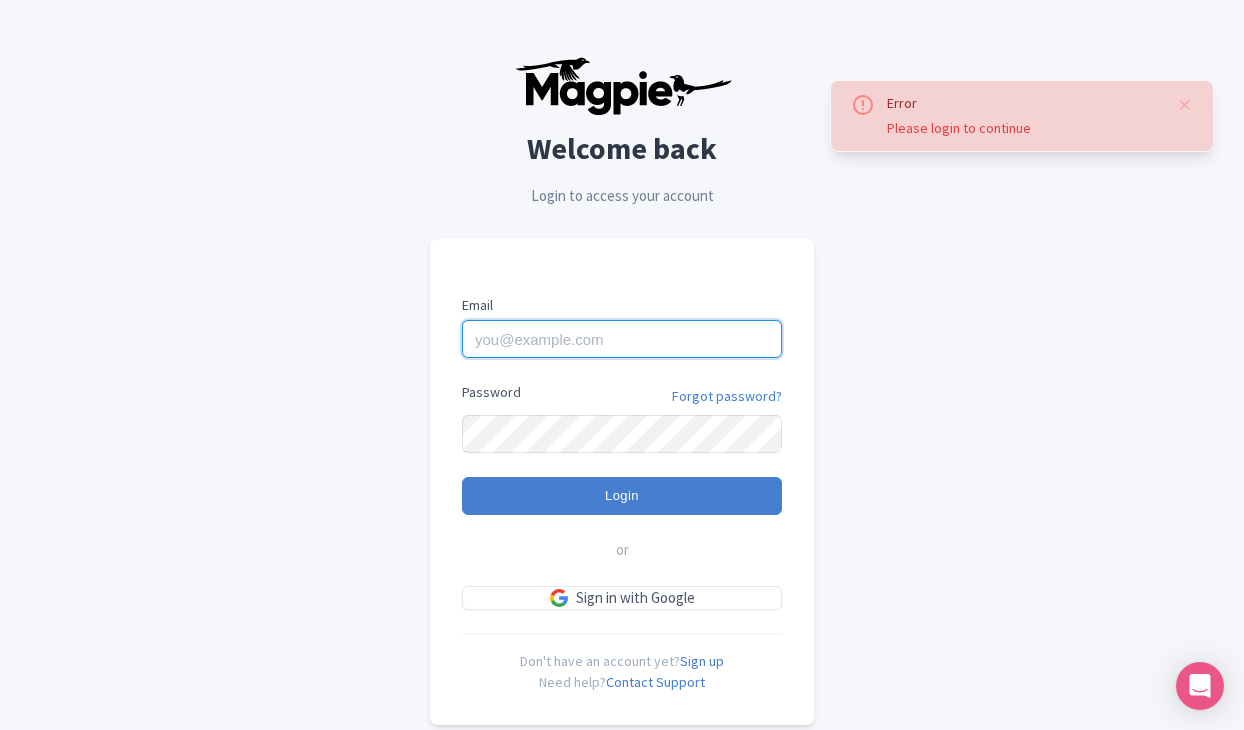 type on "[USERNAME]@example.com" 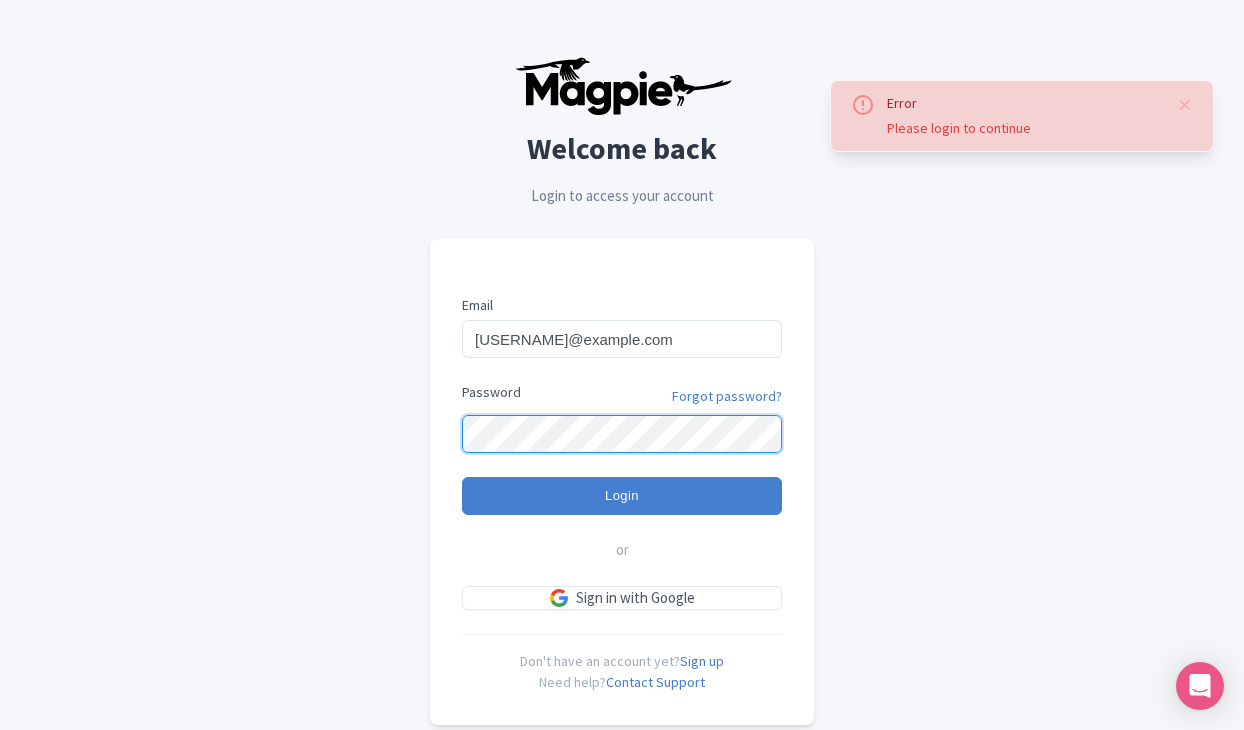 click on "Login" at bounding box center [622, 496] 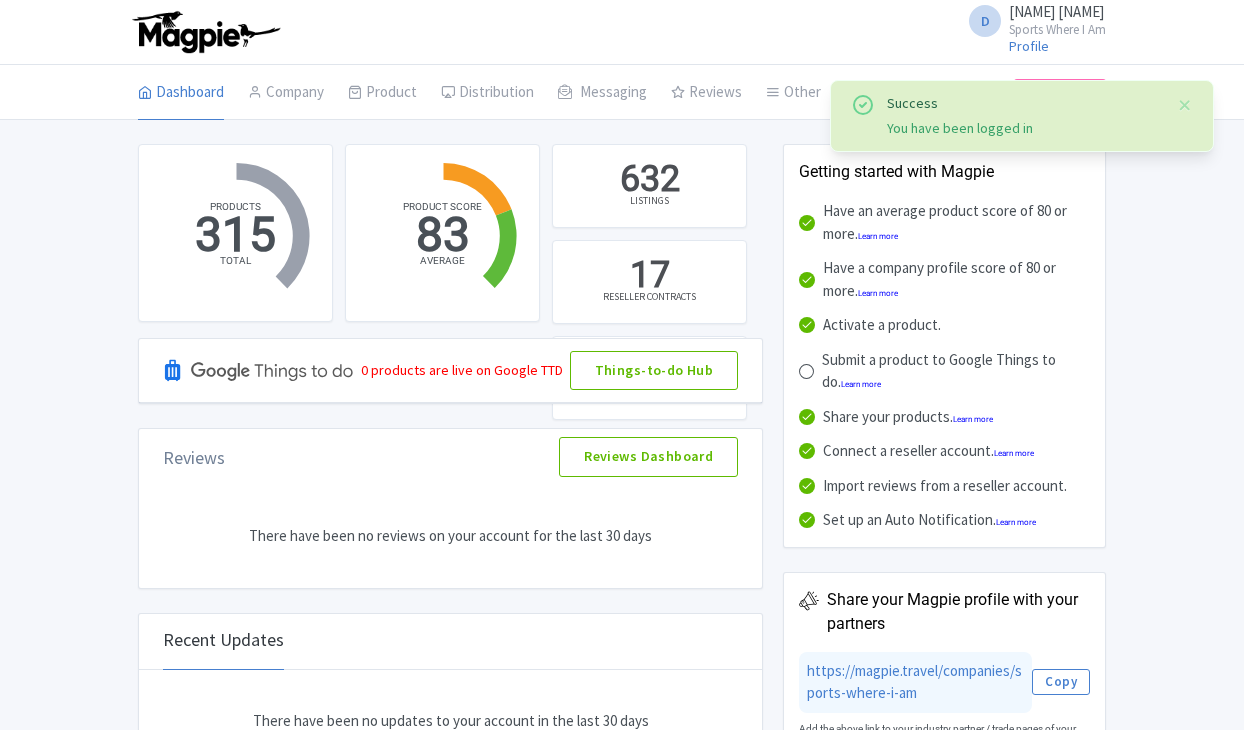 scroll, scrollTop: 0, scrollLeft: 0, axis: both 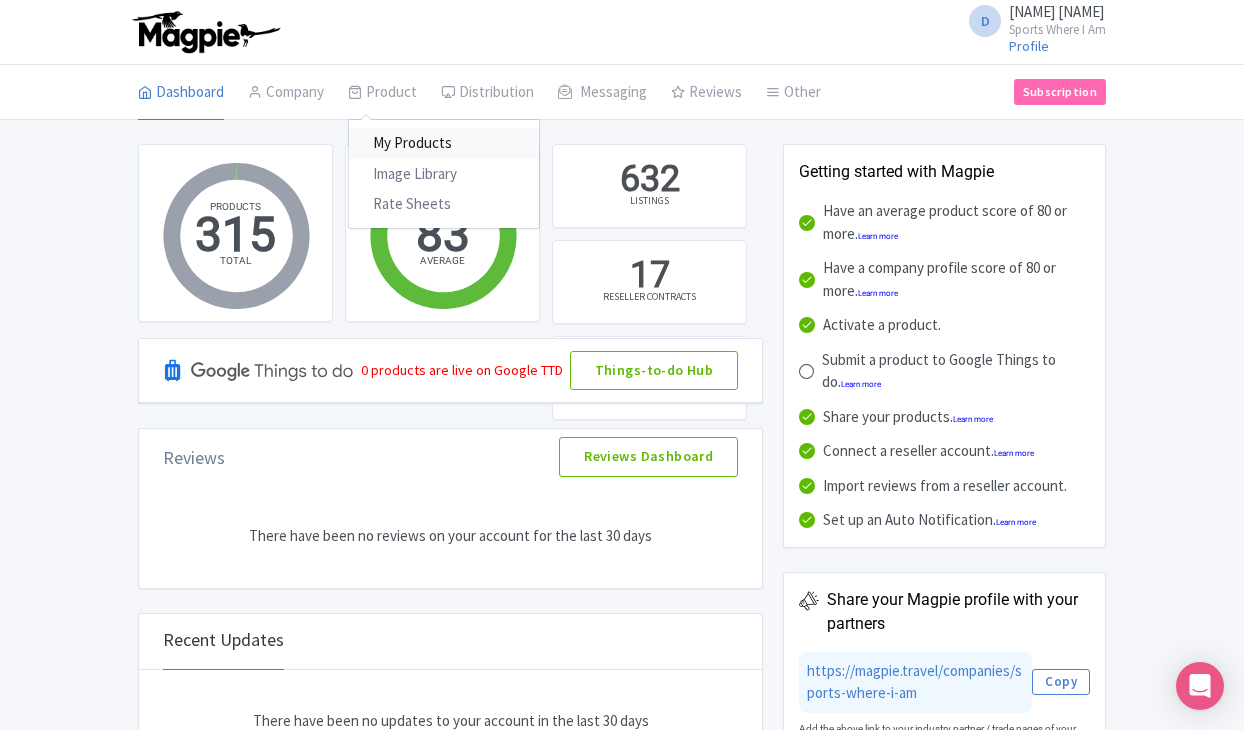 click on "My Products" at bounding box center [444, 143] 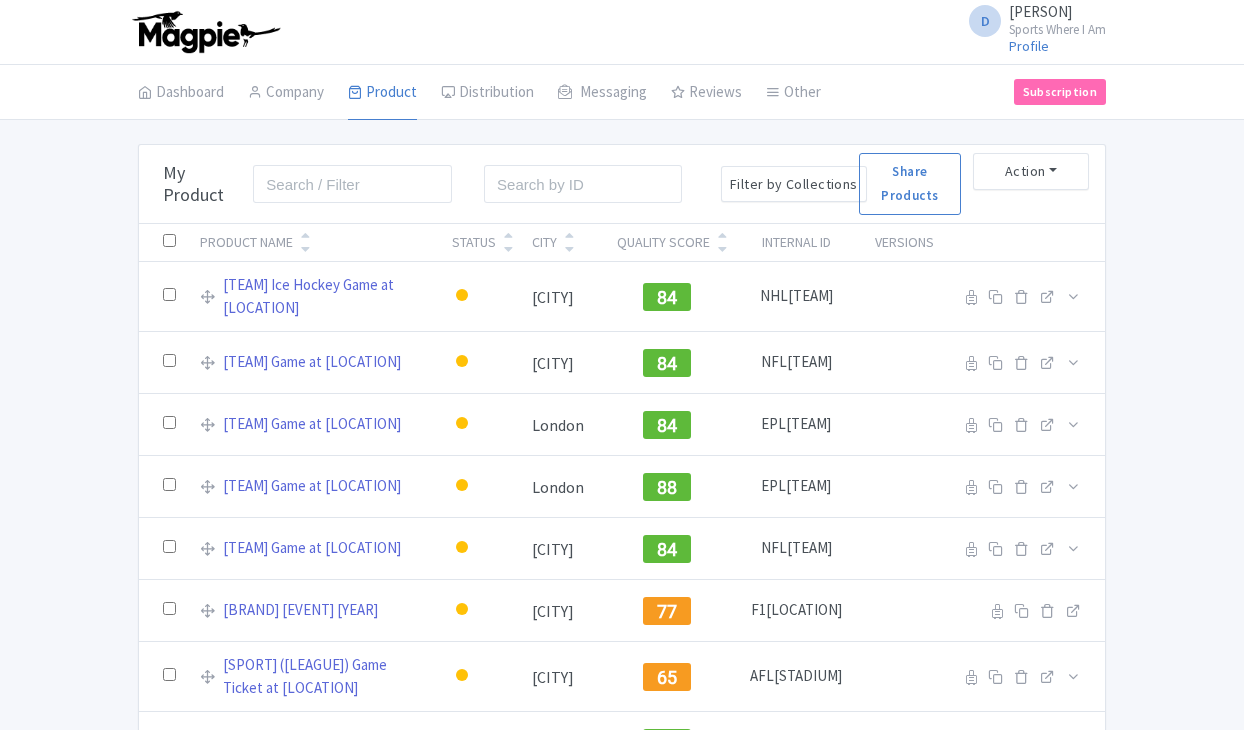 scroll, scrollTop: 0, scrollLeft: 0, axis: both 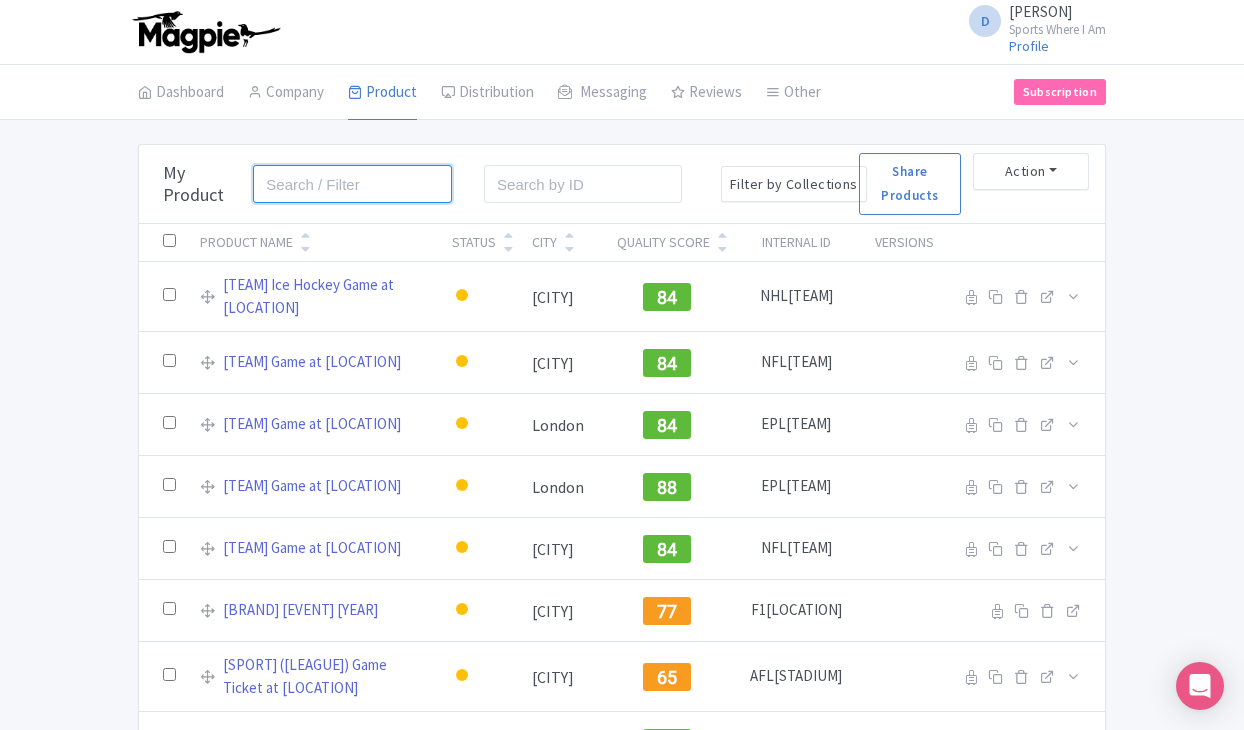 click at bounding box center [352, 184] 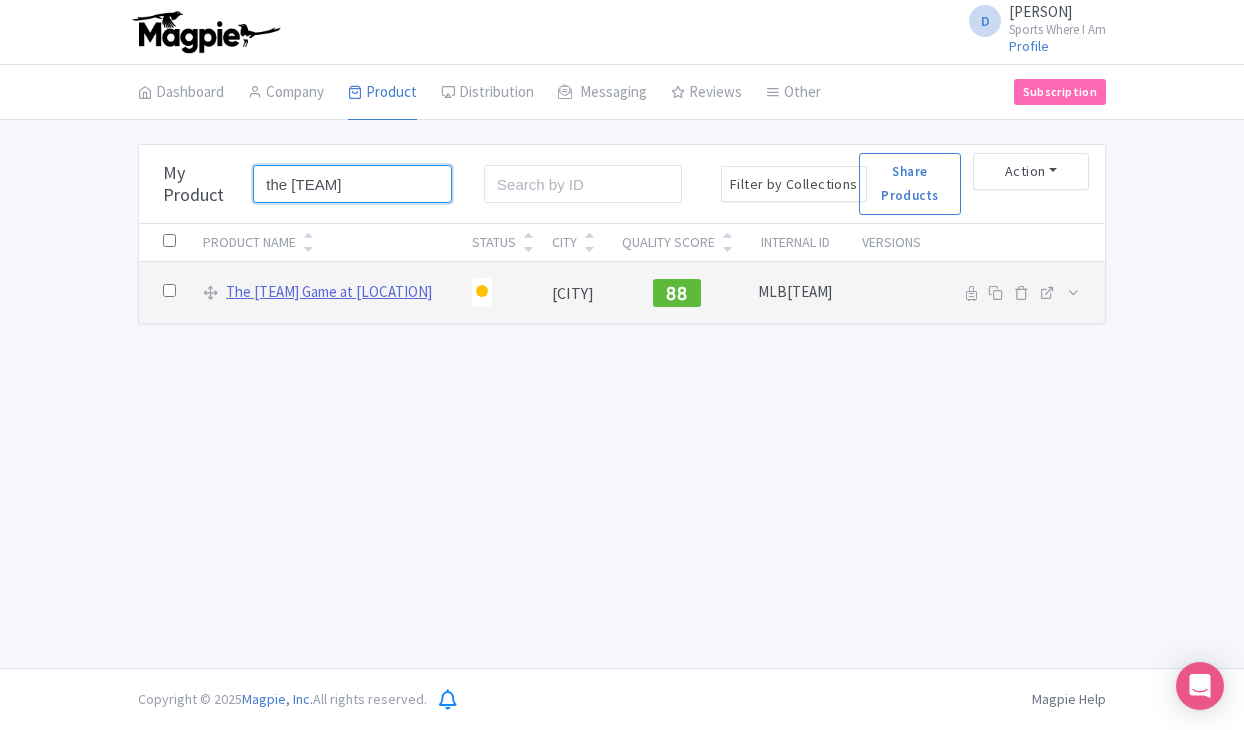 type on "the athletics" 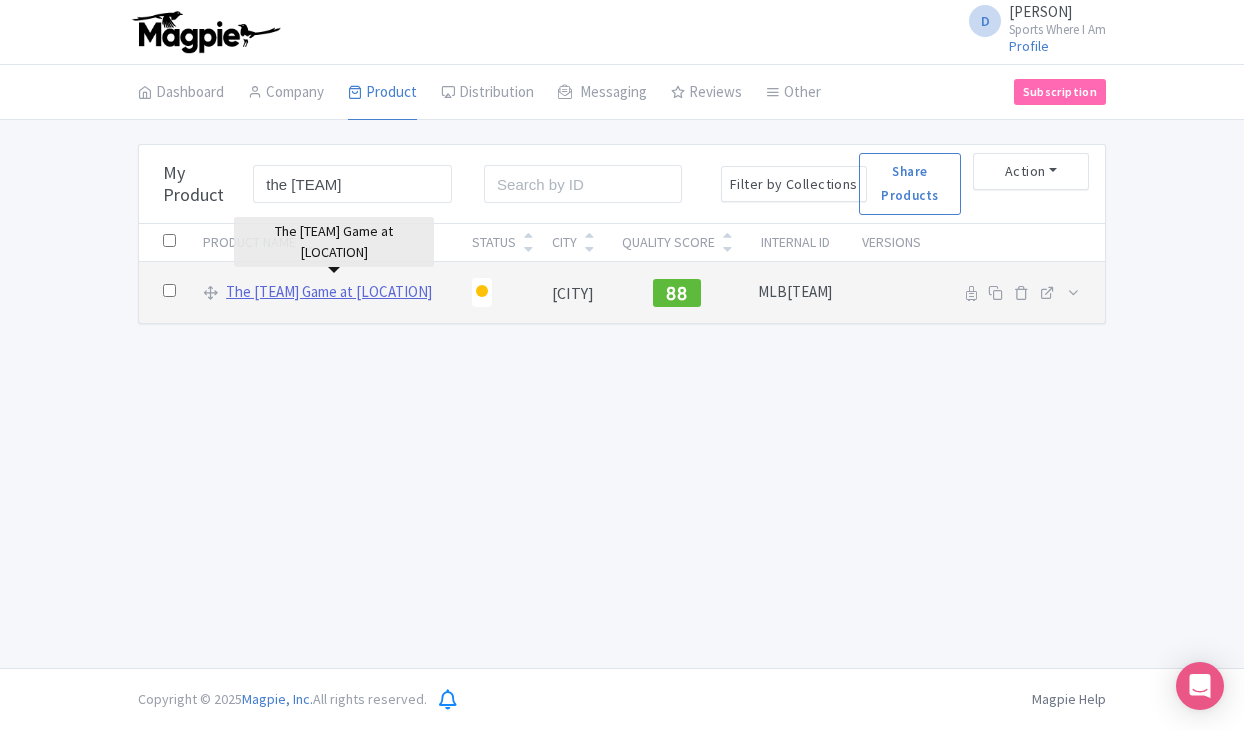 click on "The Athletics Baseball Game at Sutter Health Park" at bounding box center [329, 292] 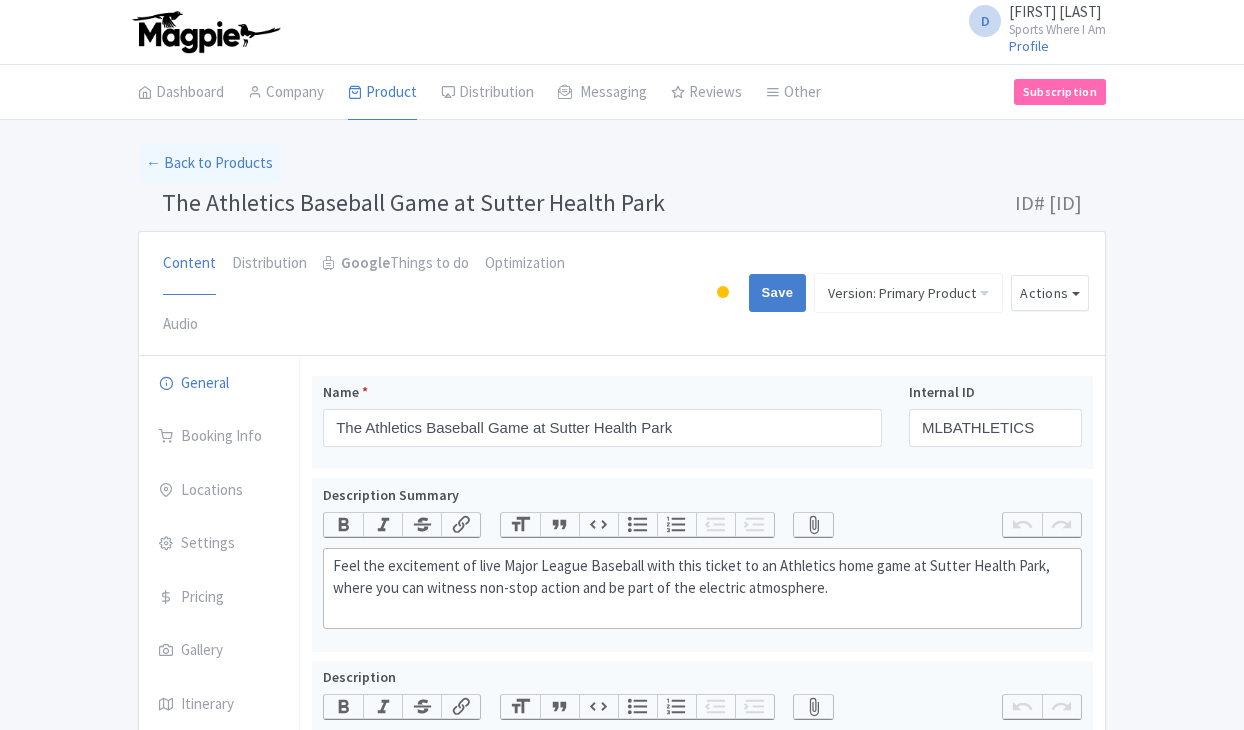 scroll, scrollTop: 0, scrollLeft: 0, axis: both 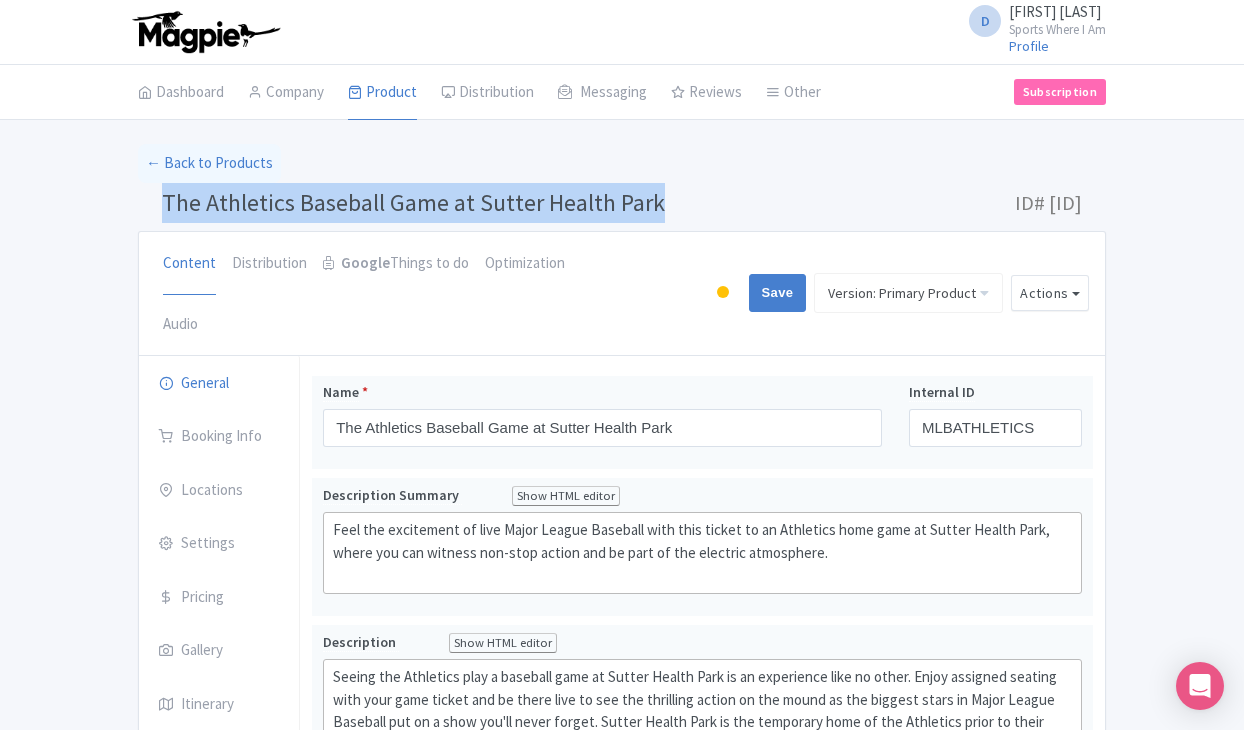 drag, startPoint x: 160, startPoint y: 199, endPoint x: 510, endPoint y: 222, distance: 350.7549 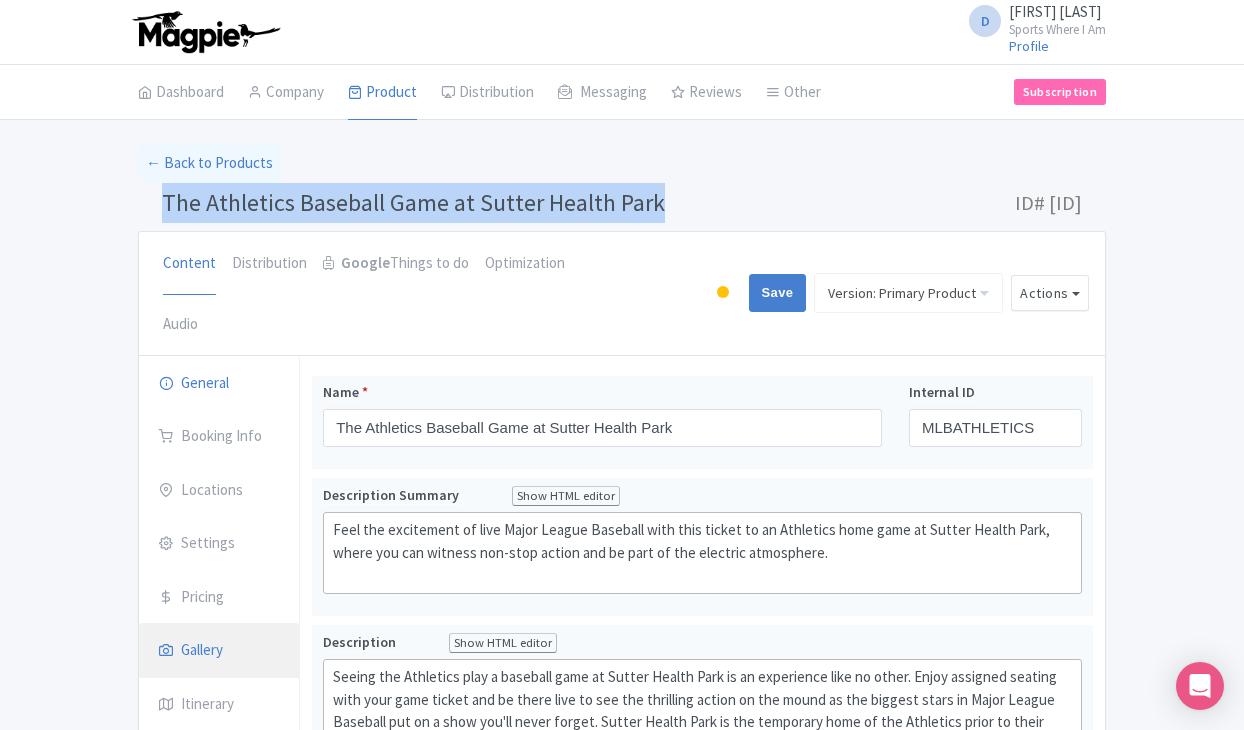 click on "Gallery" at bounding box center (219, 651) 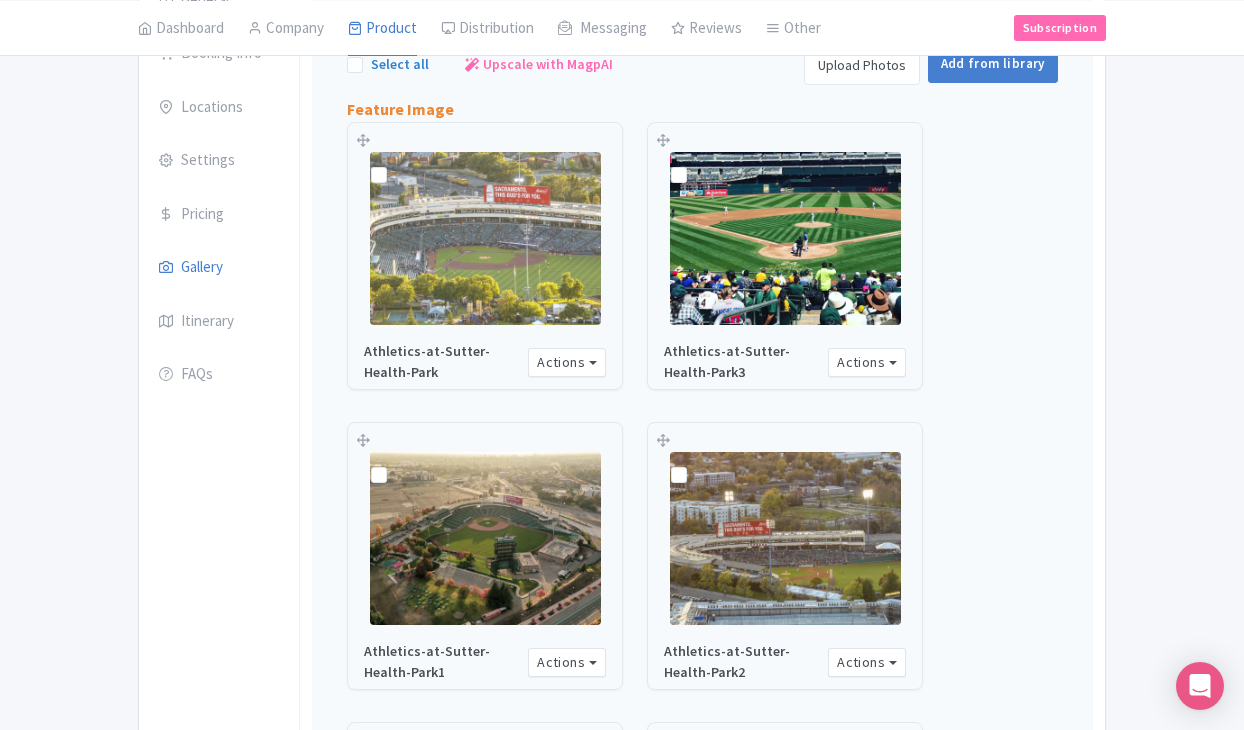scroll, scrollTop: 403, scrollLeft: 0, axis: vertical 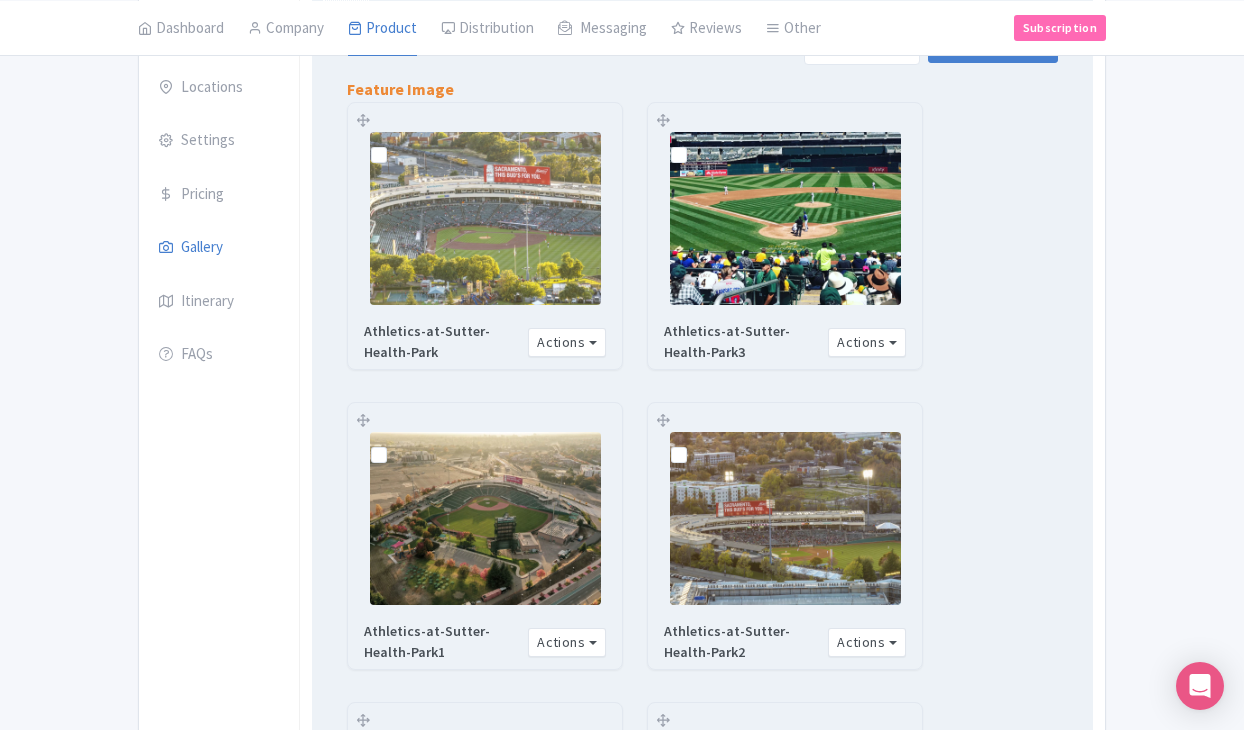 click at bounding box center (695, 144) 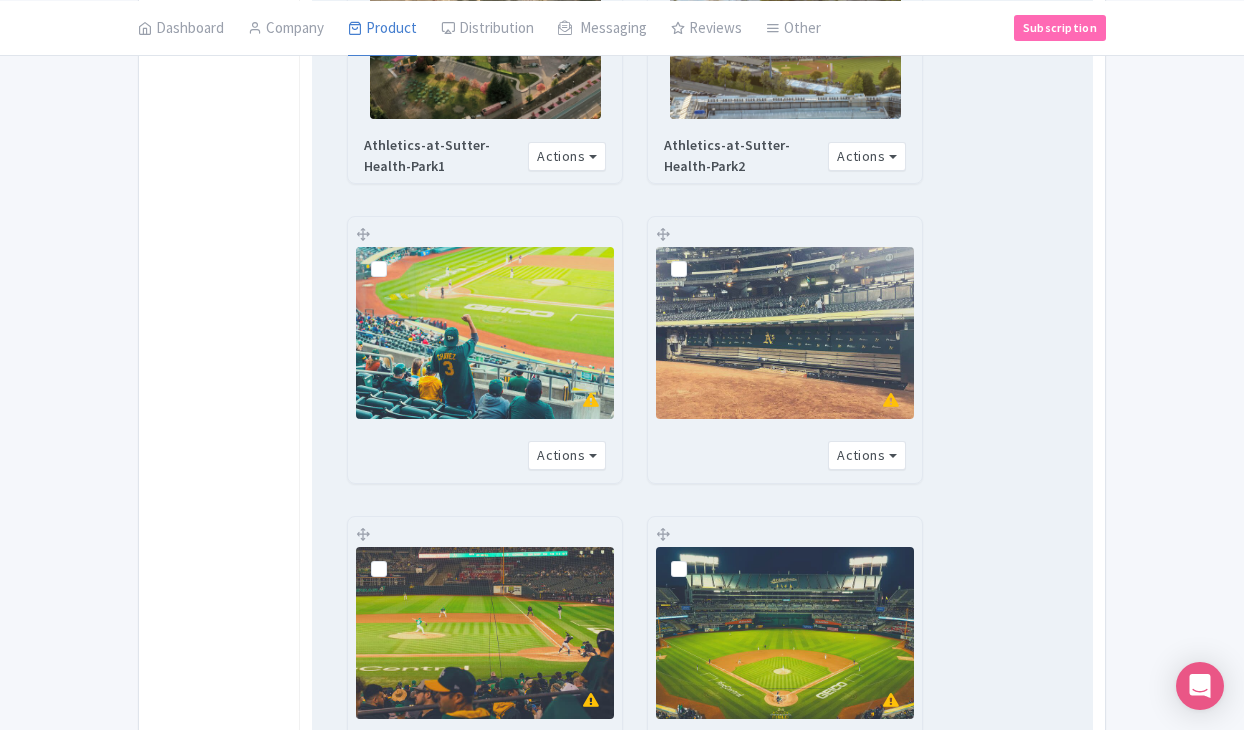 scroll, scrollTop: 889, scrollLeft: 0, axis: vertical 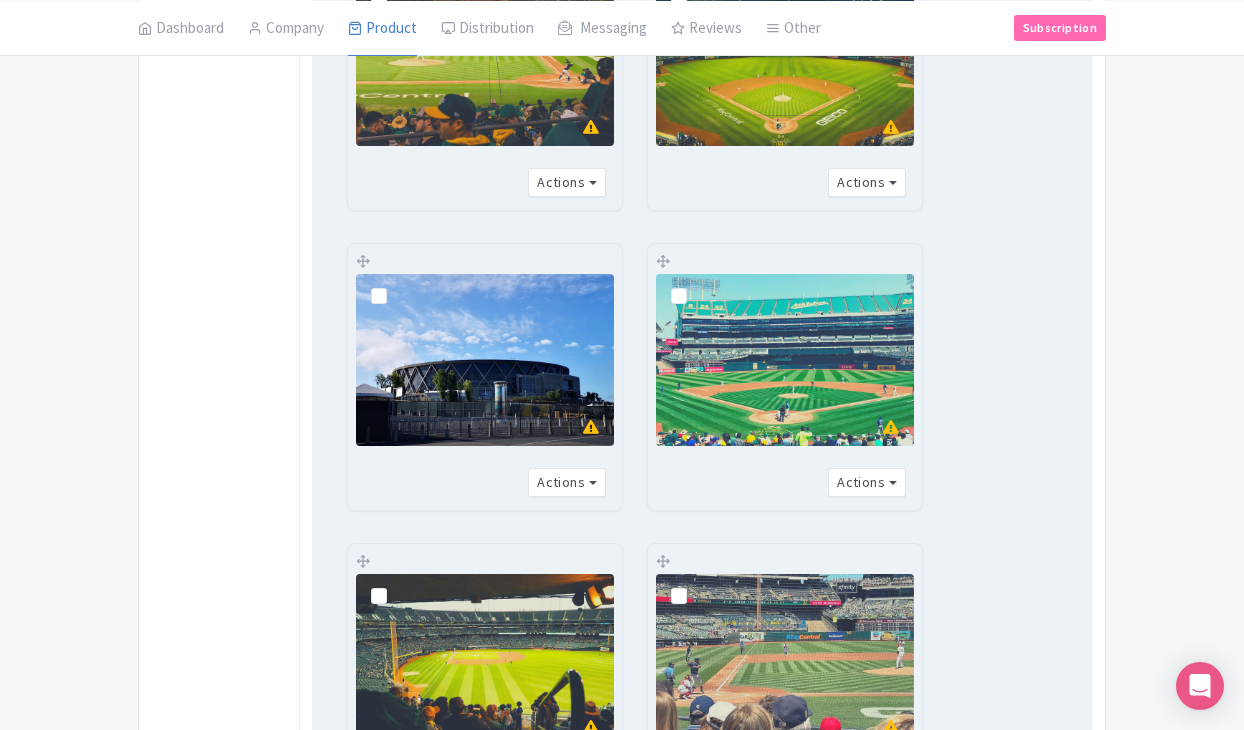 click at bounding box center [395, 285] 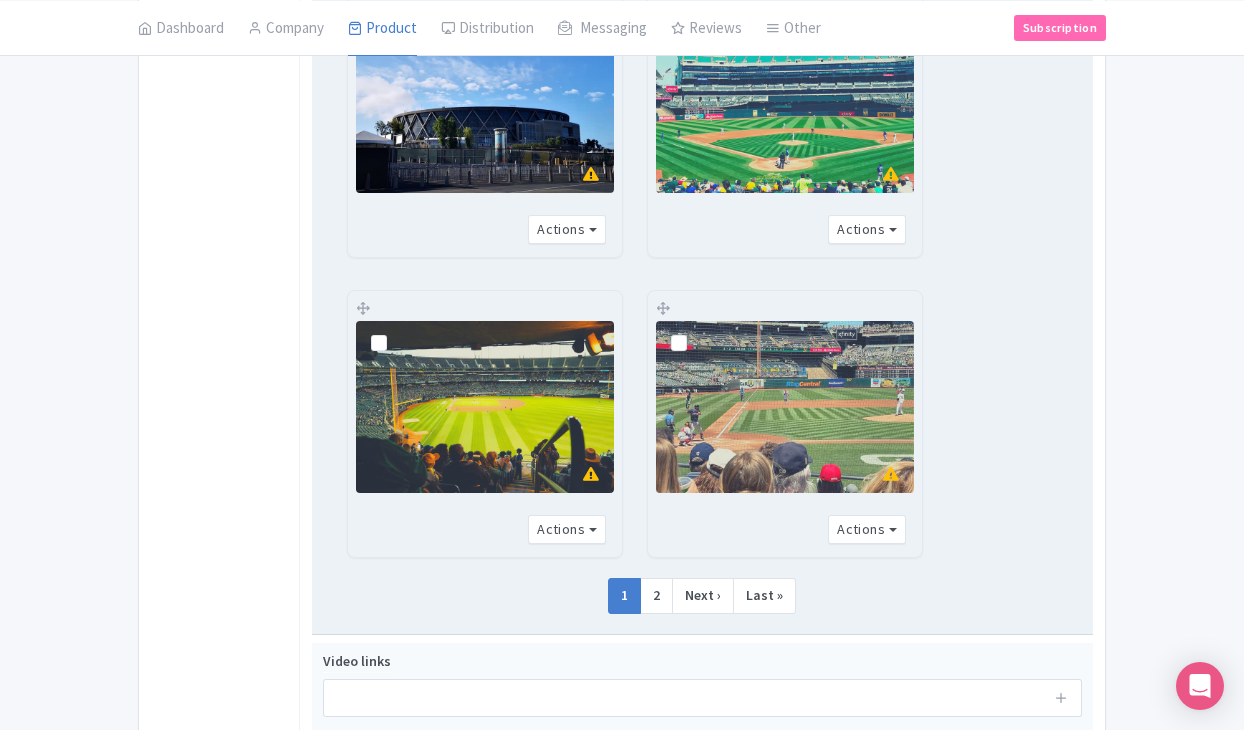 scroll, scrollTop: 1715, scrollLeft: 0, axis: vertical 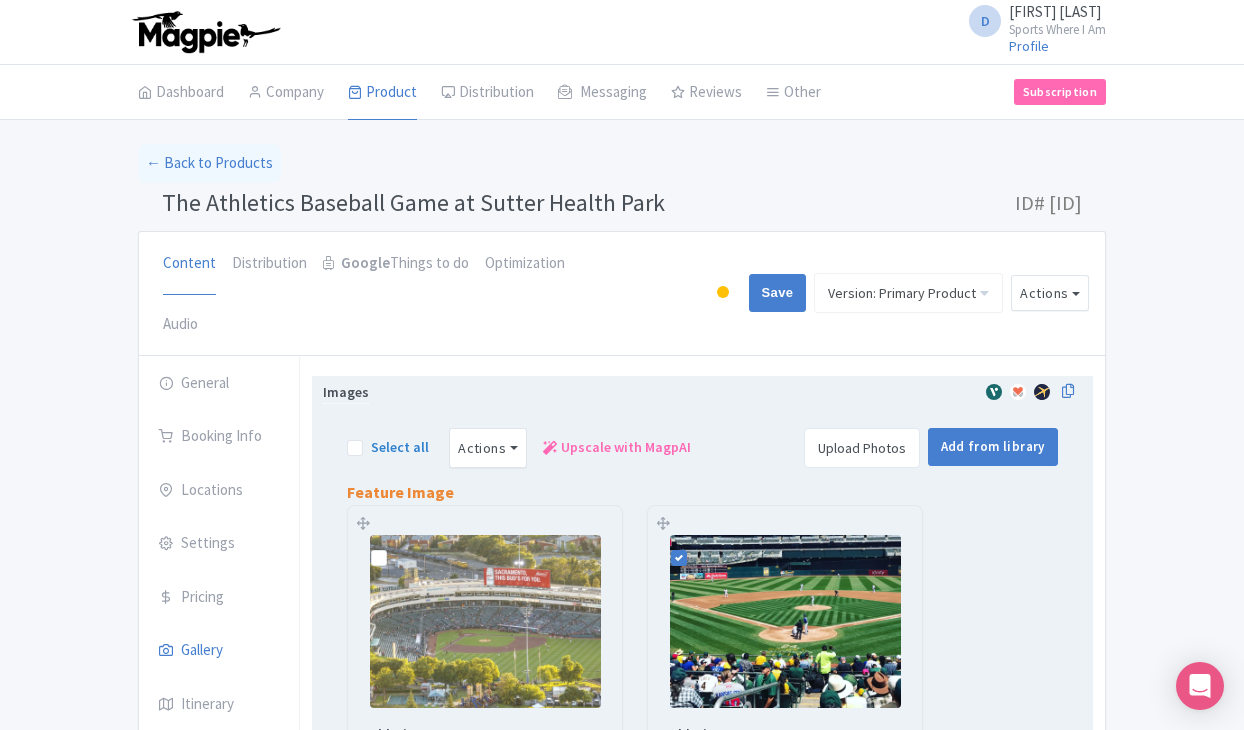 click on "Select all" at bounding box center (400, 447) 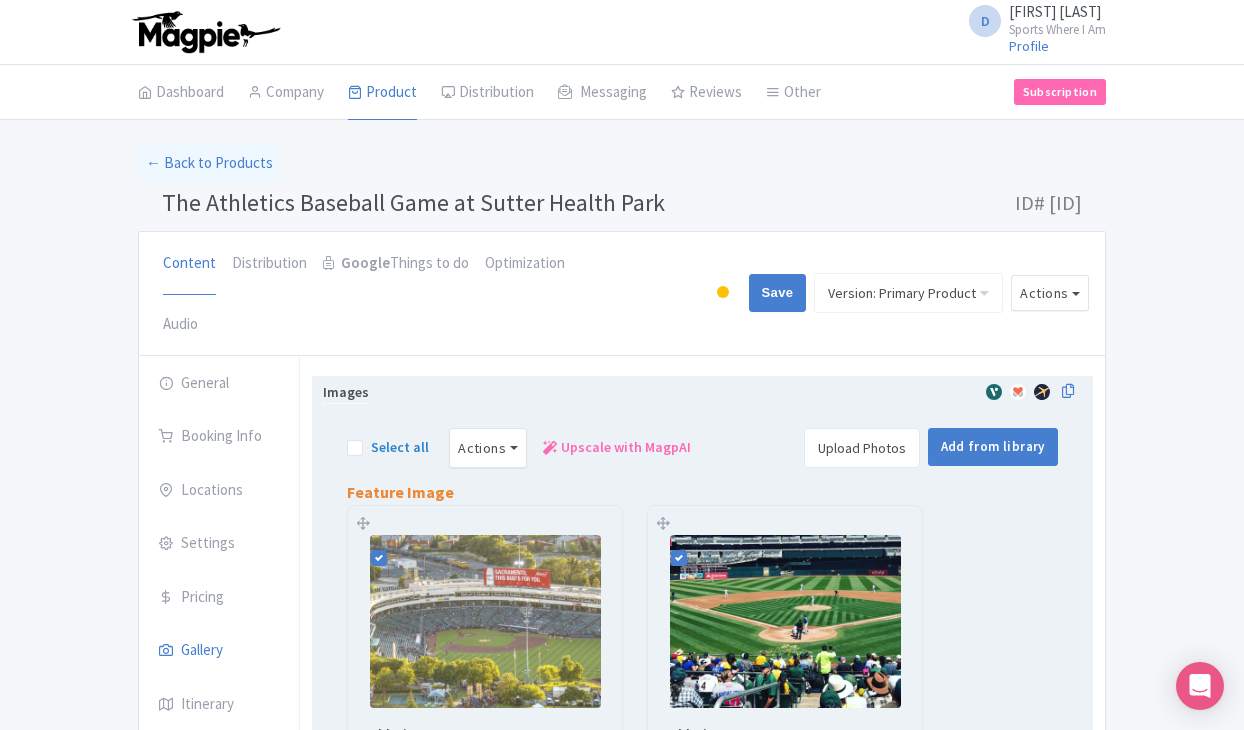 checkbox on "true" 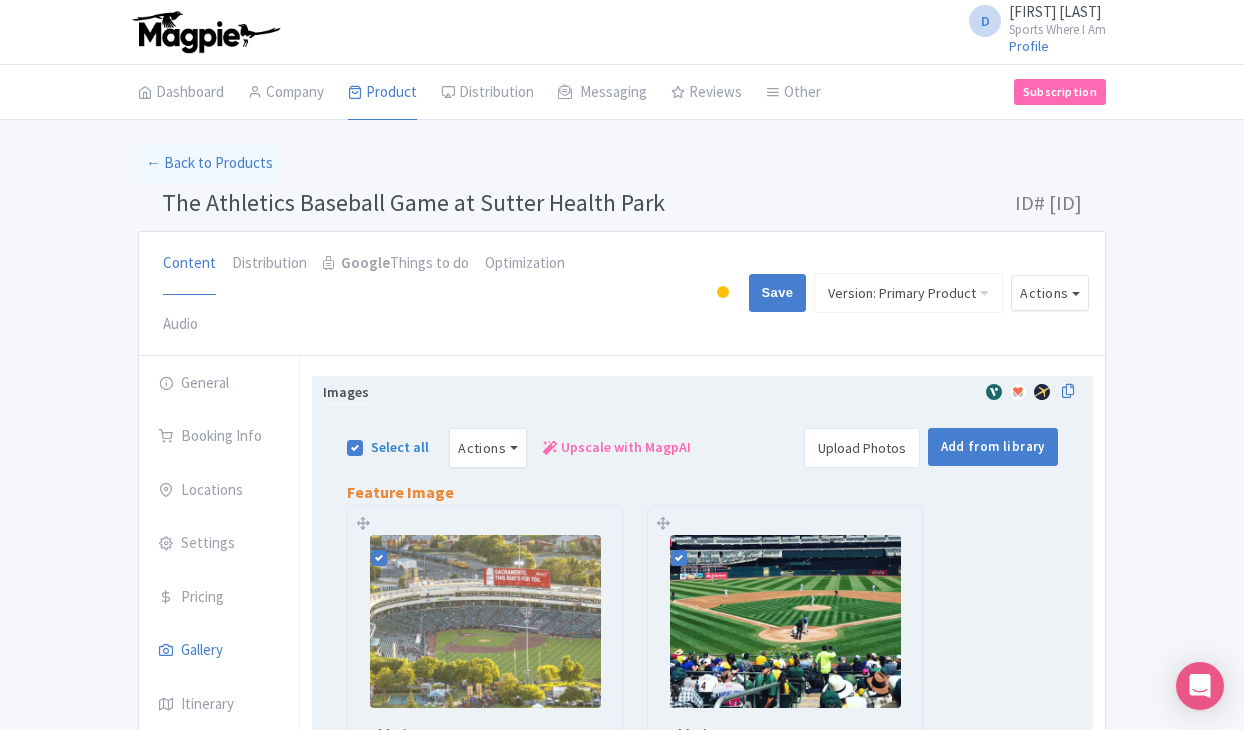 click on "Select all" at bounding box center [400, 447] 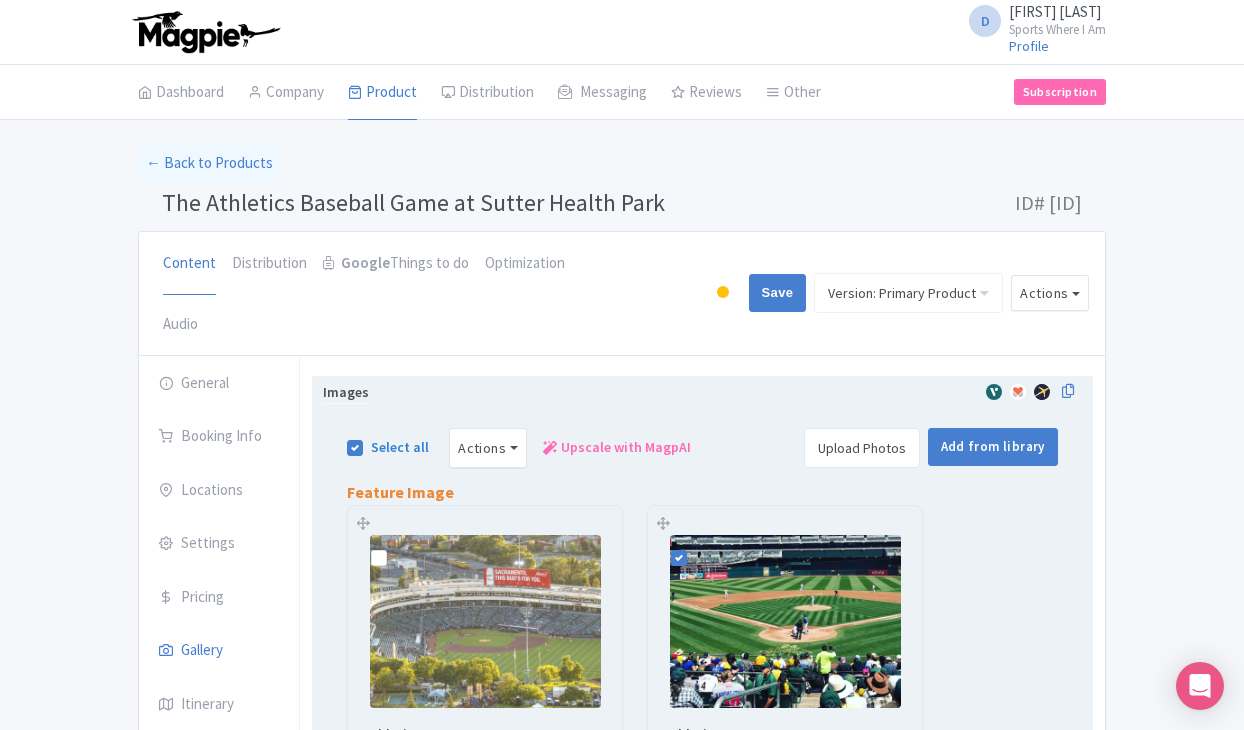 checkbox on "false" 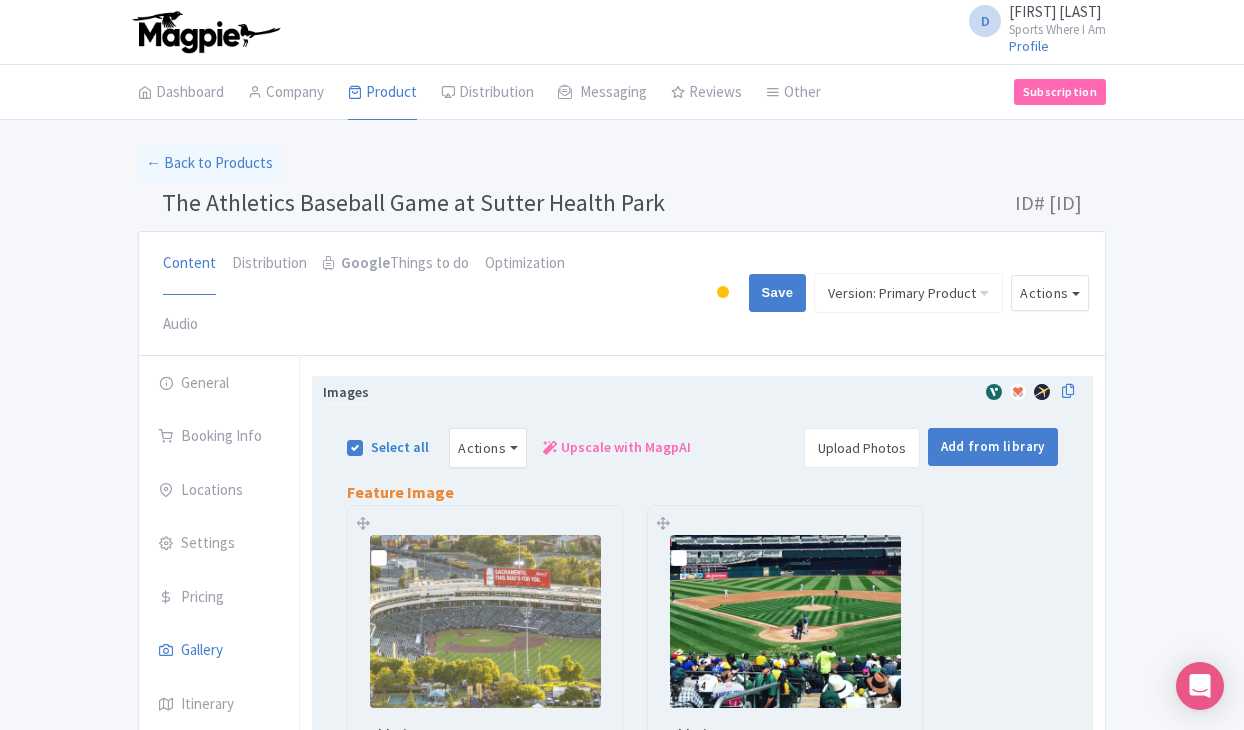 checkbox on "false" 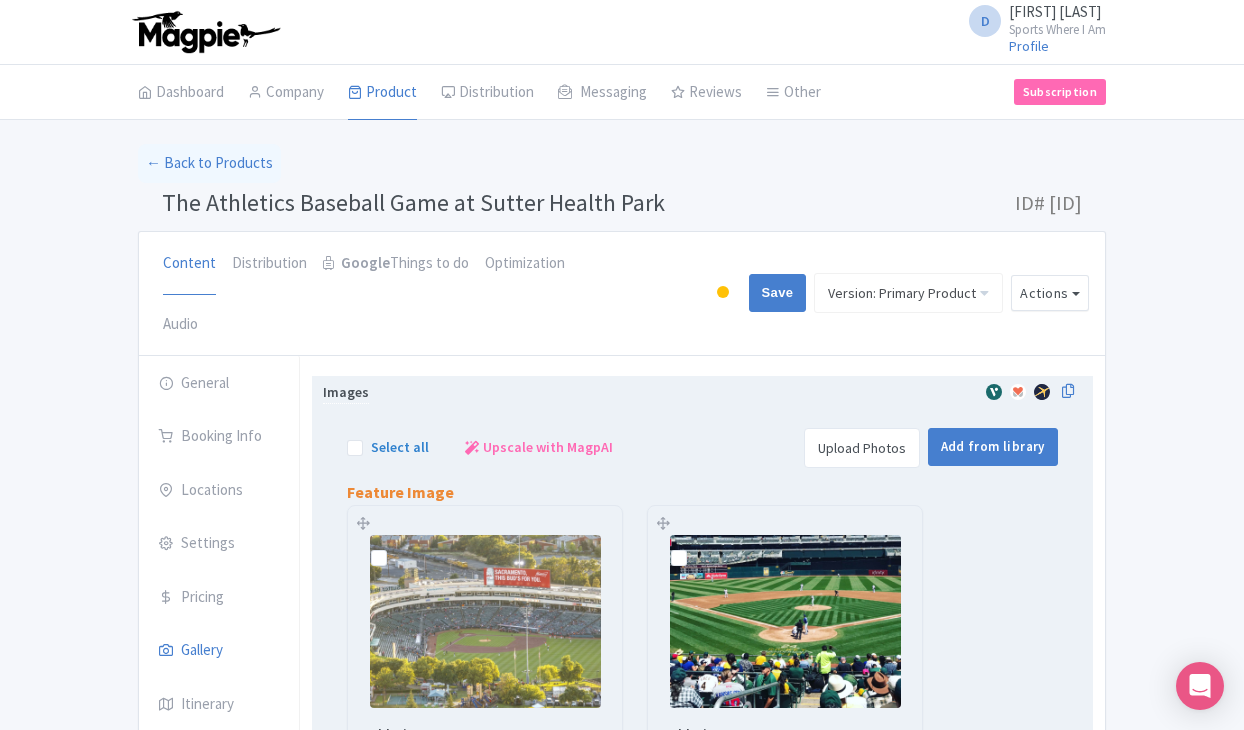 click at bounding box center (695, 547) 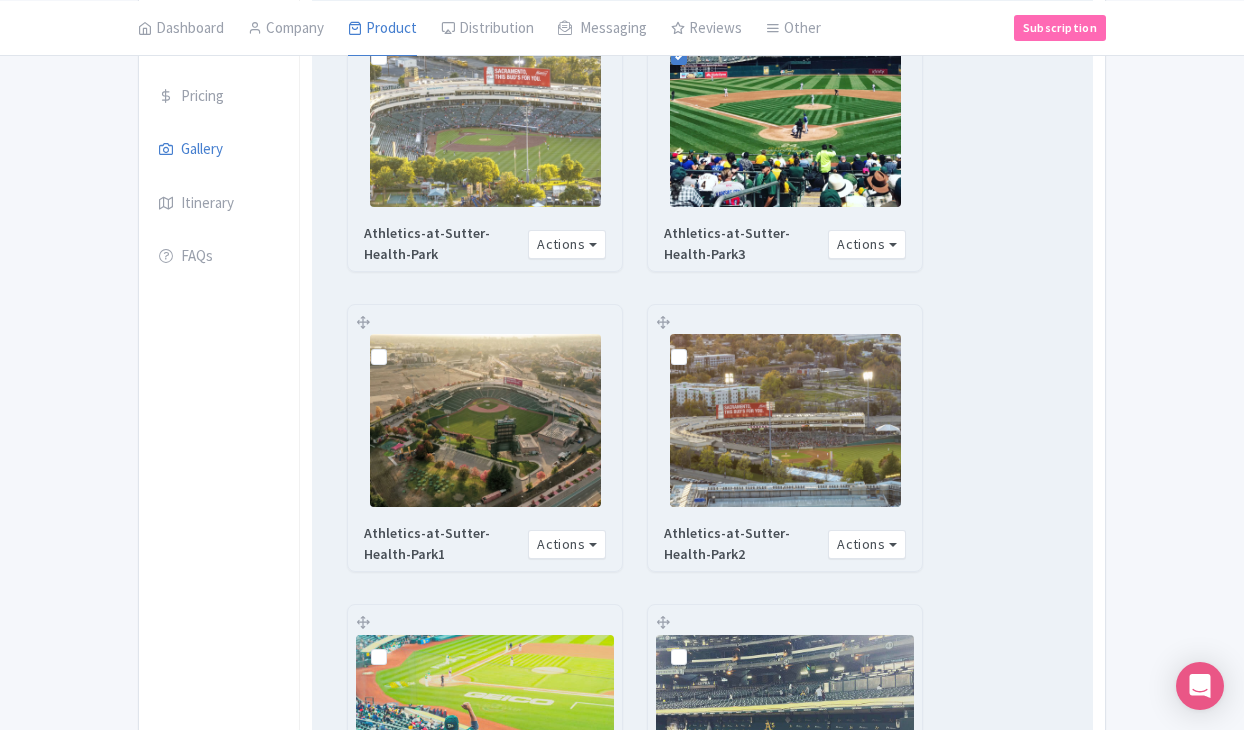 scroll, scrollTop: 562, scrollLeft: 0, axis: vertical 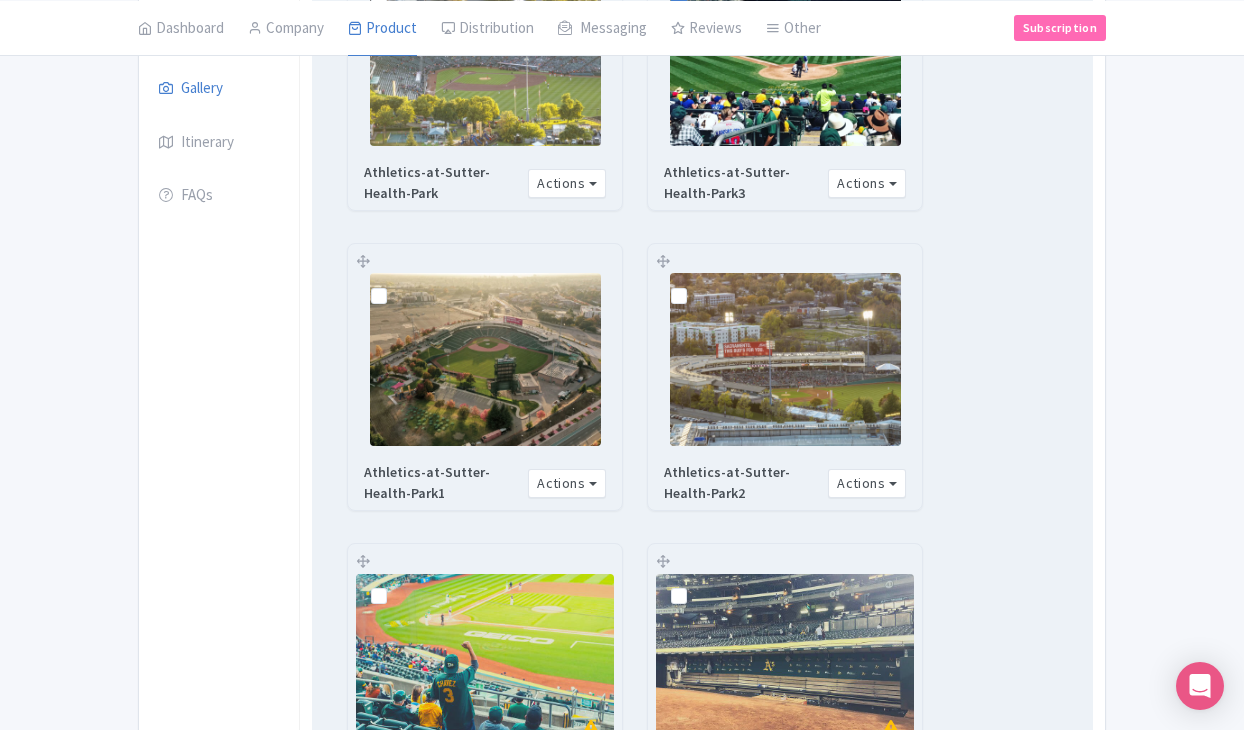 click at bounding box center (695, 285) 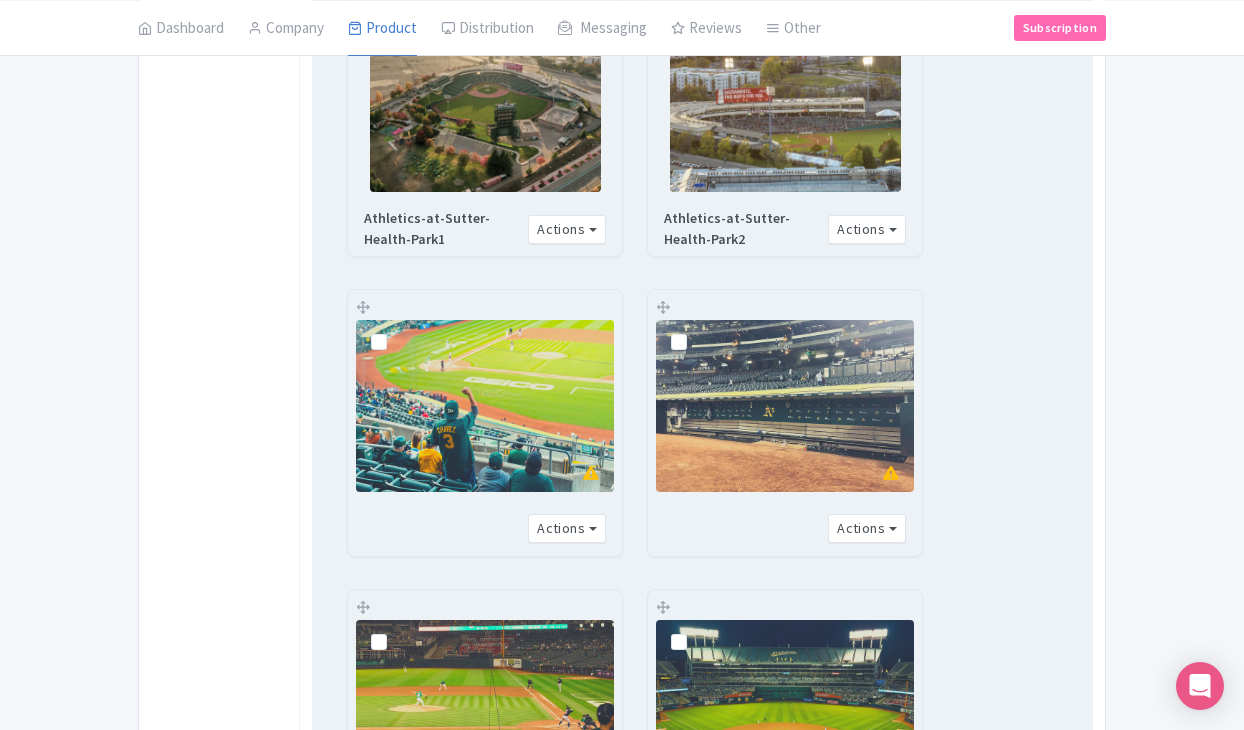 scroll, scrollTop: 832, scrollLeft: 0, axis: vertical 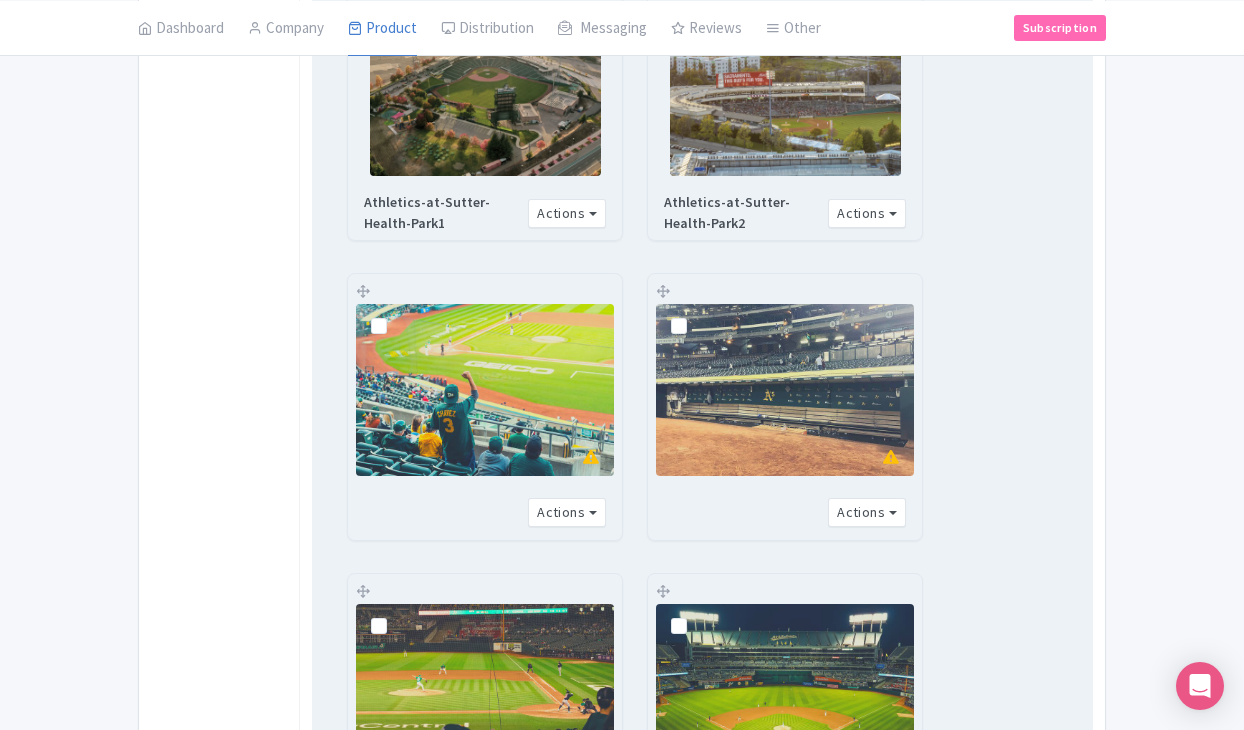 click at bounding box center (695, 315) 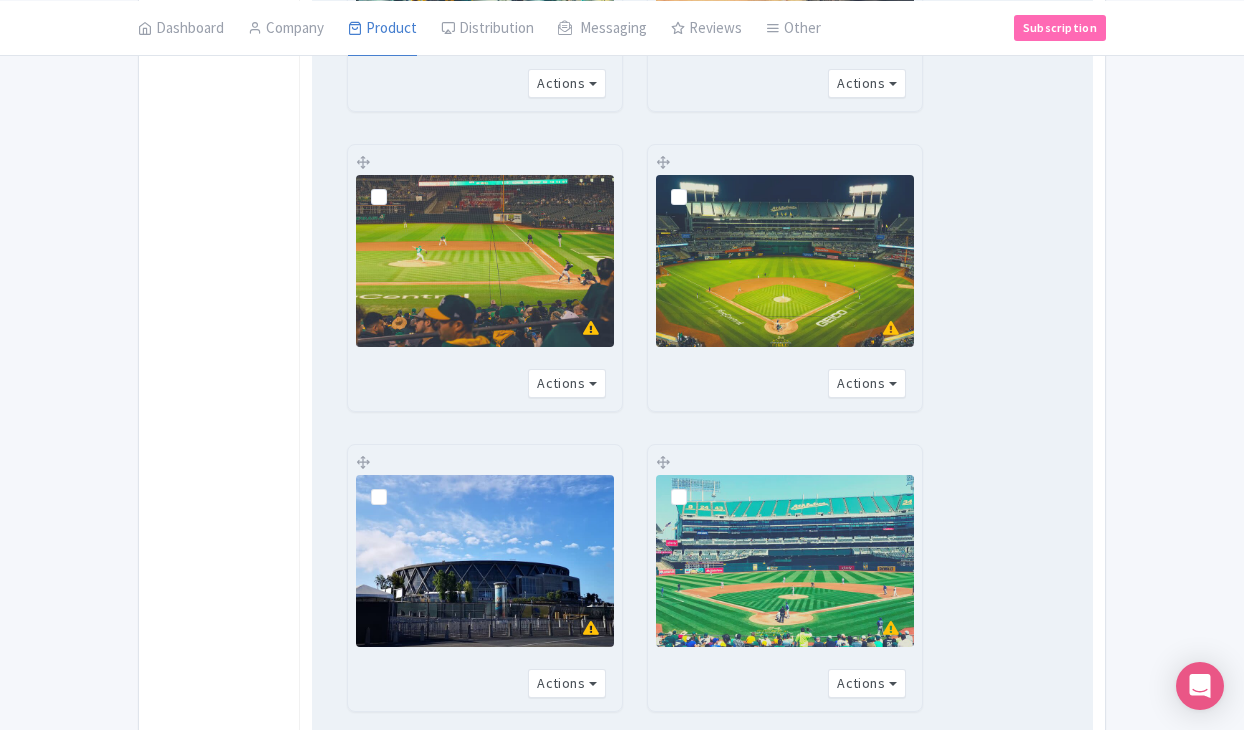 scroll, scrollTop: 1264, scrollLeft: 0, axis: vertical 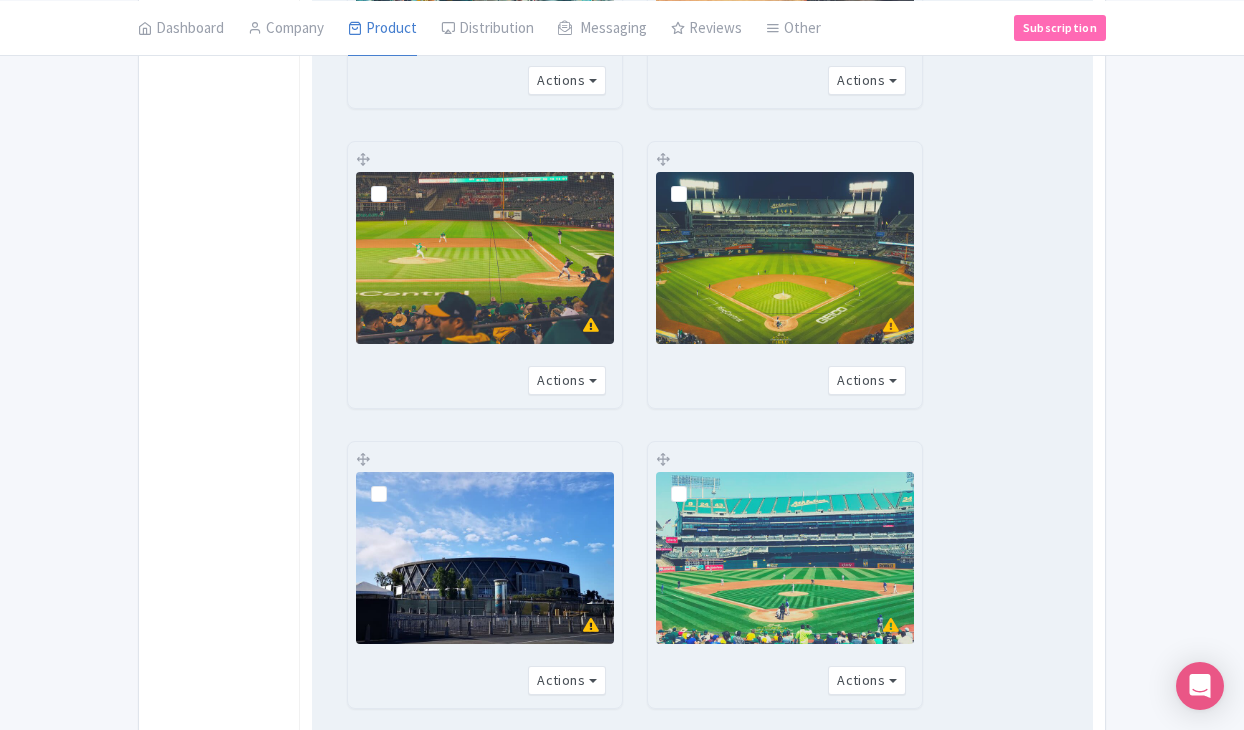 click at bounding box center [395, 483] 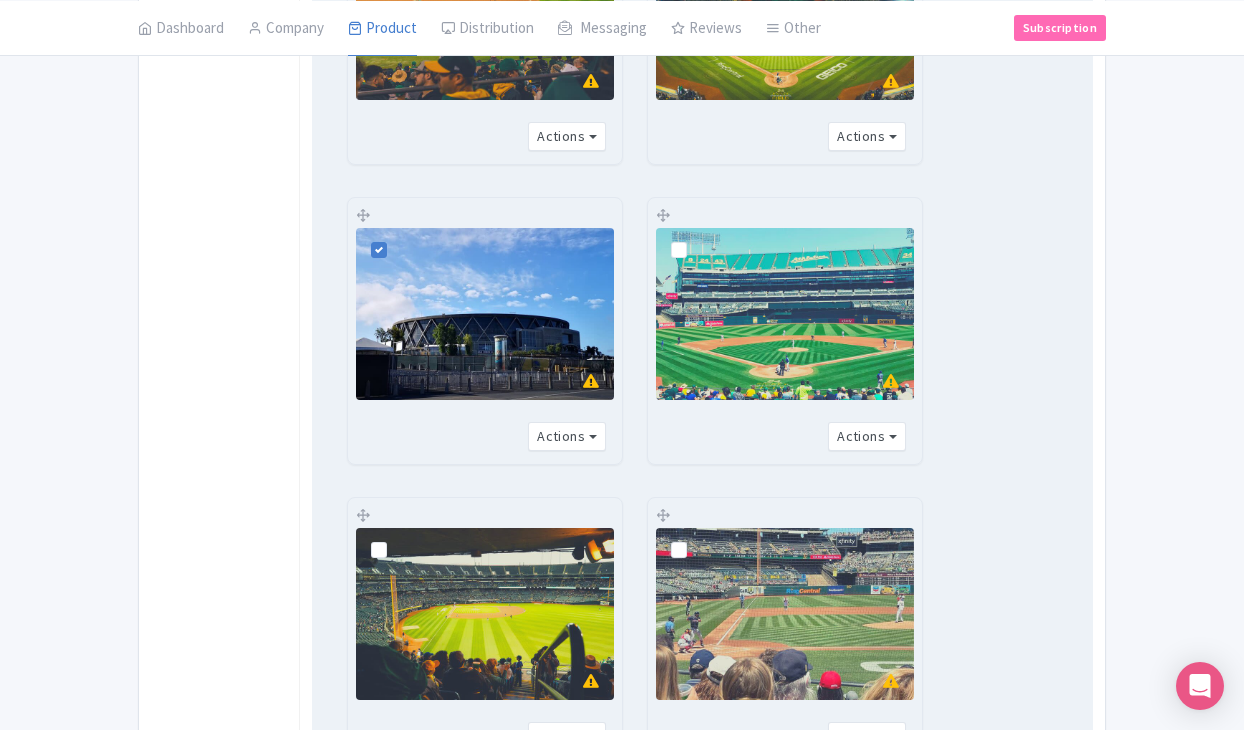 scroll, scrollTop: 1553, scrollLeft: 0, axis: vertical 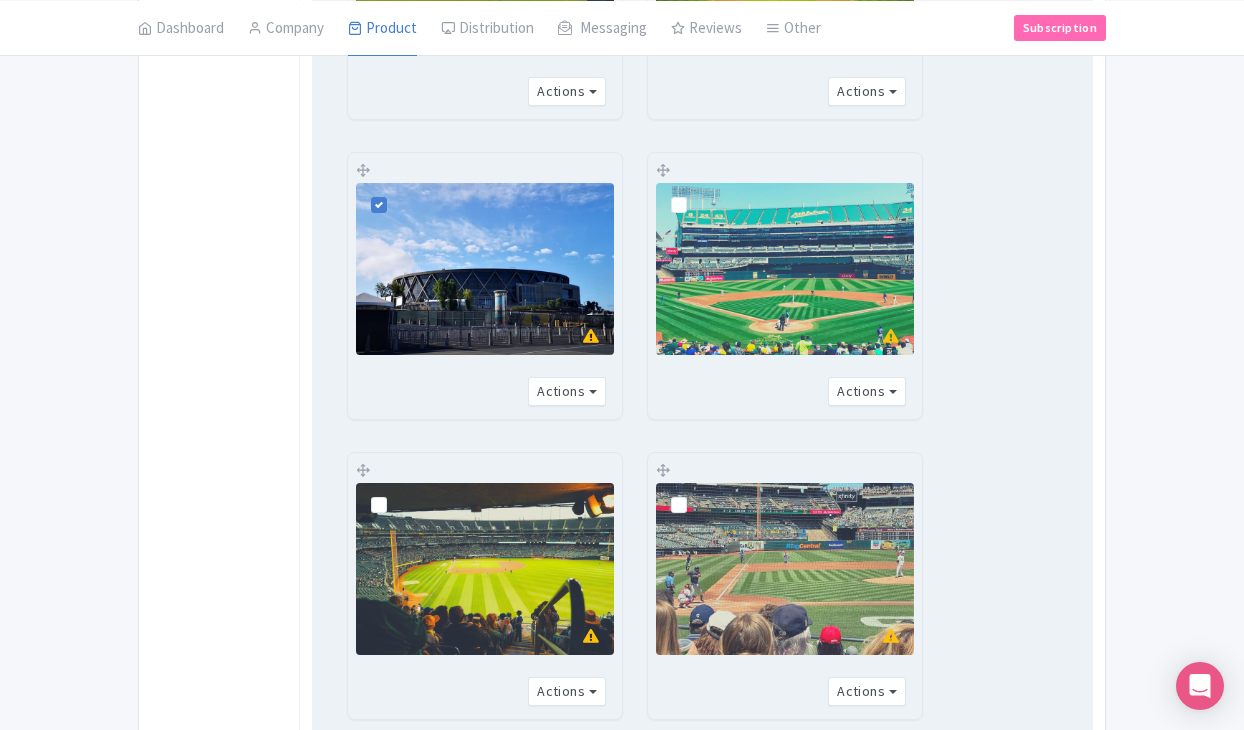 click at bounding box center [695, 494] 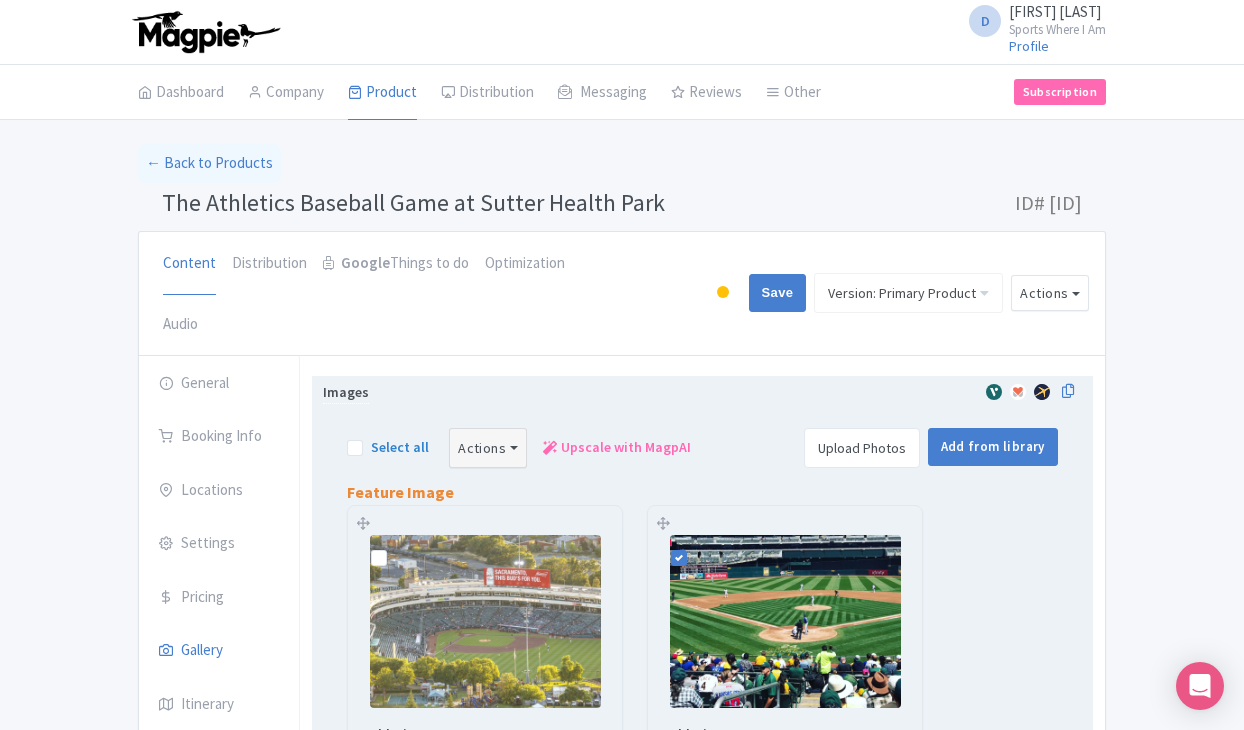 scroll, scrollTop: 0, scrollLeft: 0, axis: both 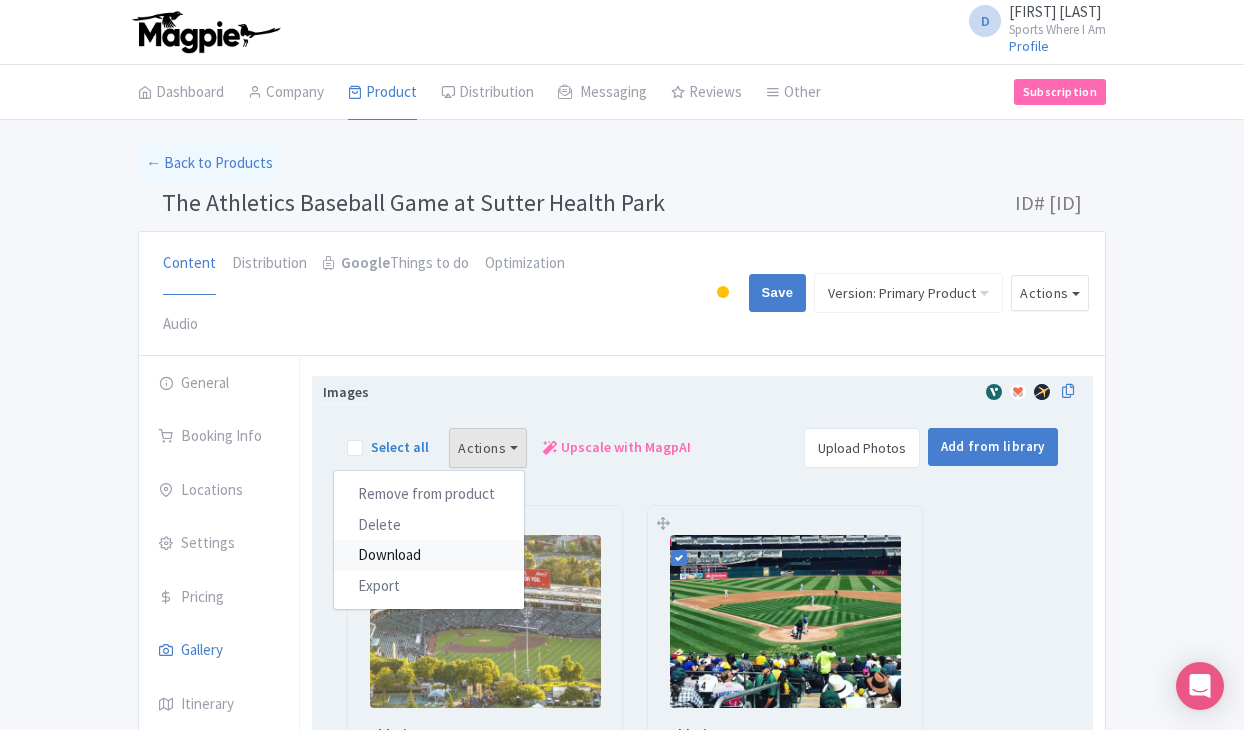 click on "Download" at bounding box center [429, 555] 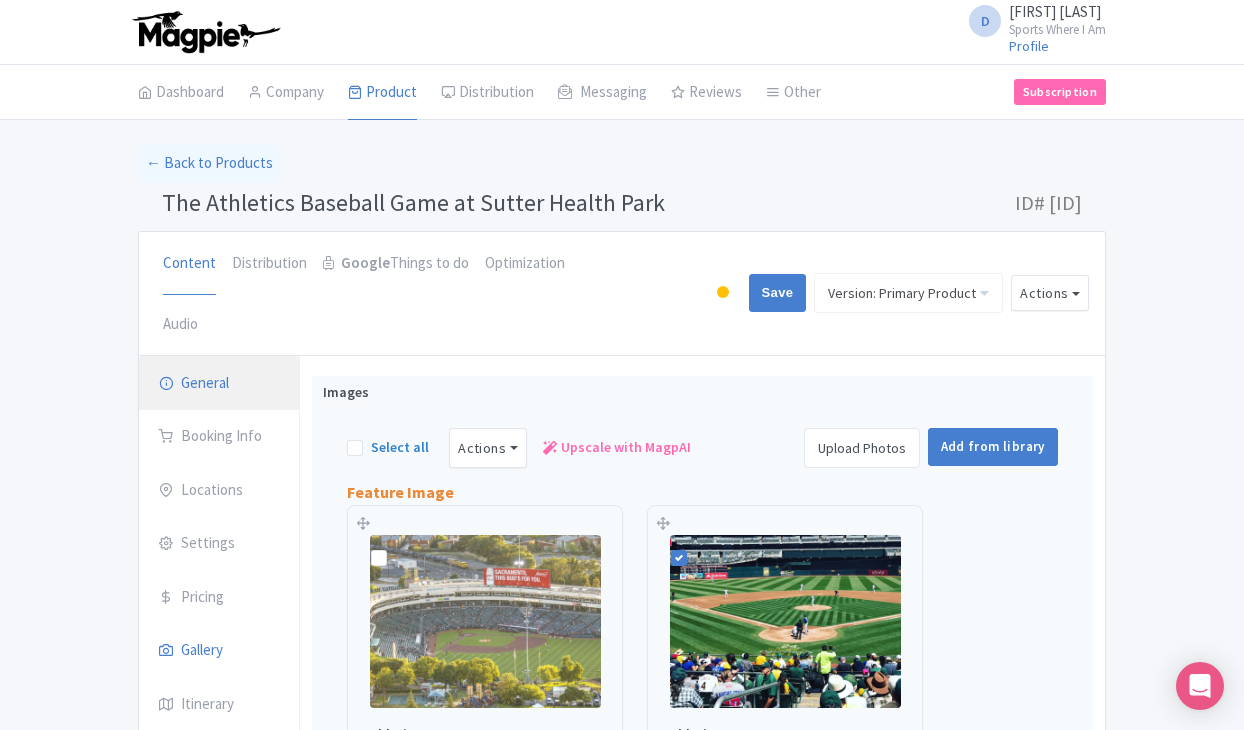 click on "General" at bounding box center (219, 384) 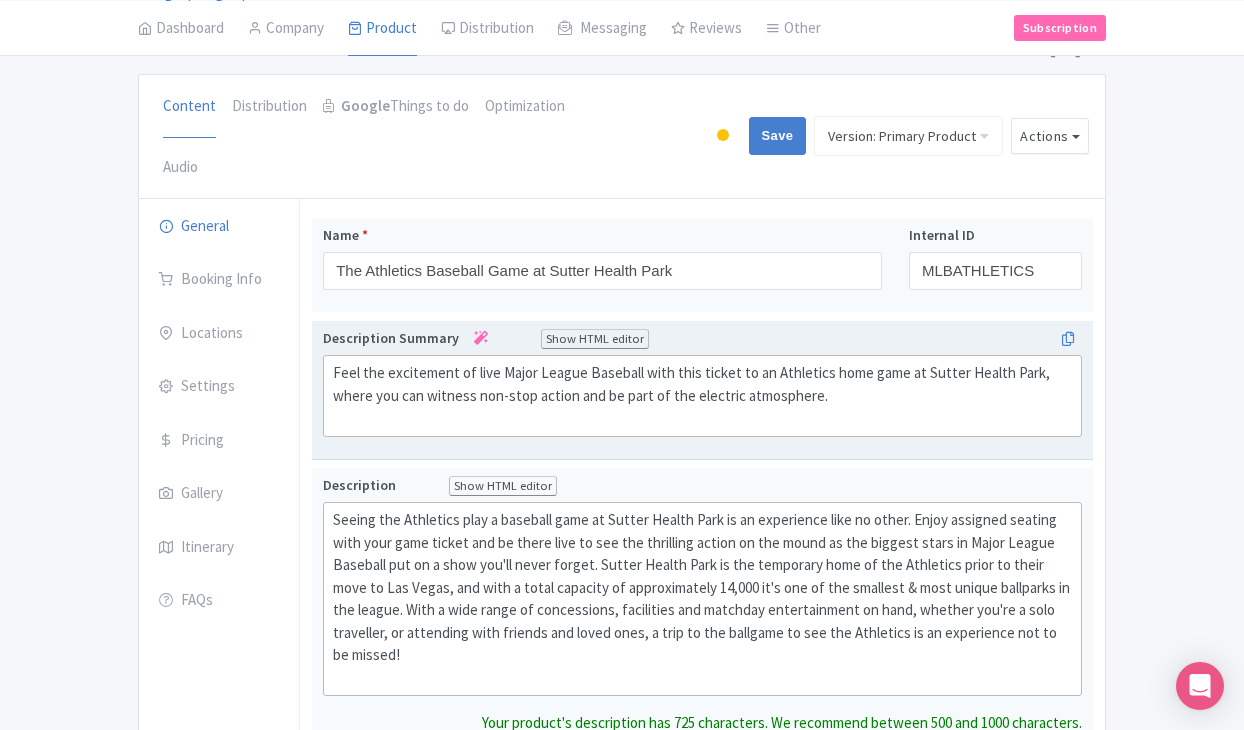scroll, scrollTop: 161, scrollLeft: 0, axis: vertical 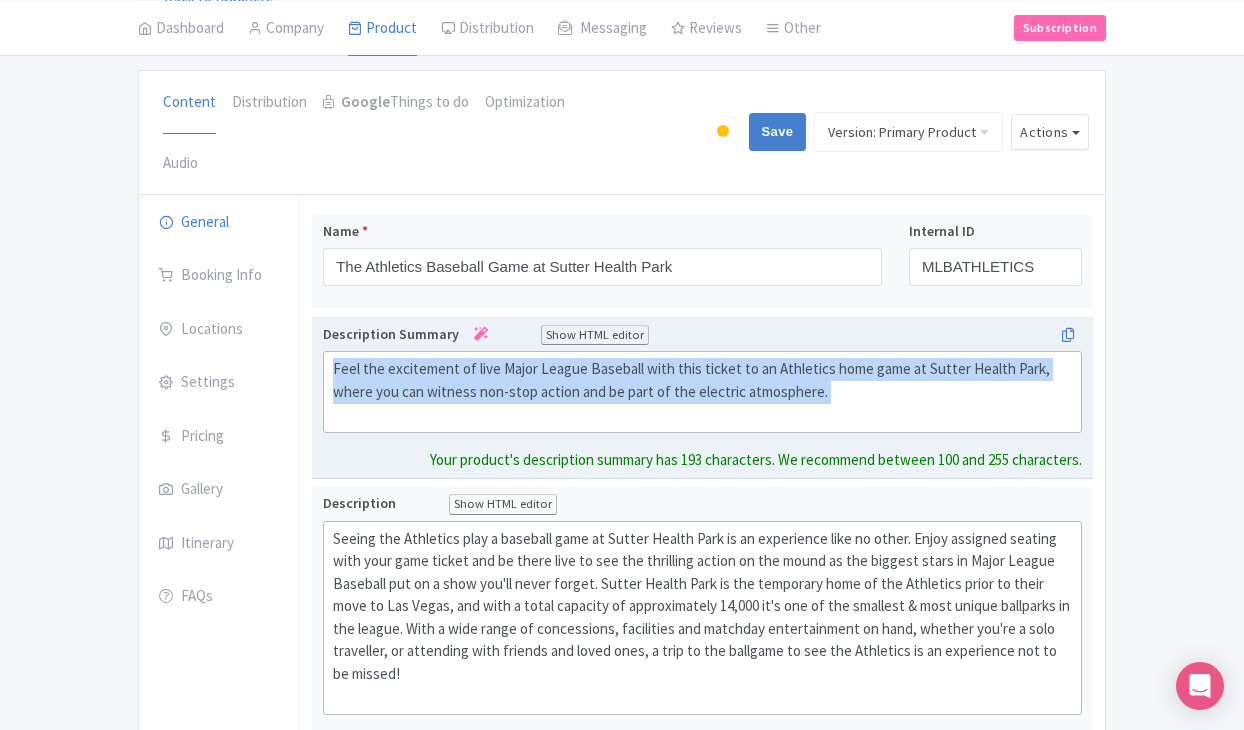 drag, startPoint x: 333, startPoint y: 363, endPoint x: 617, endPoint y: 408, distance: 287.54303 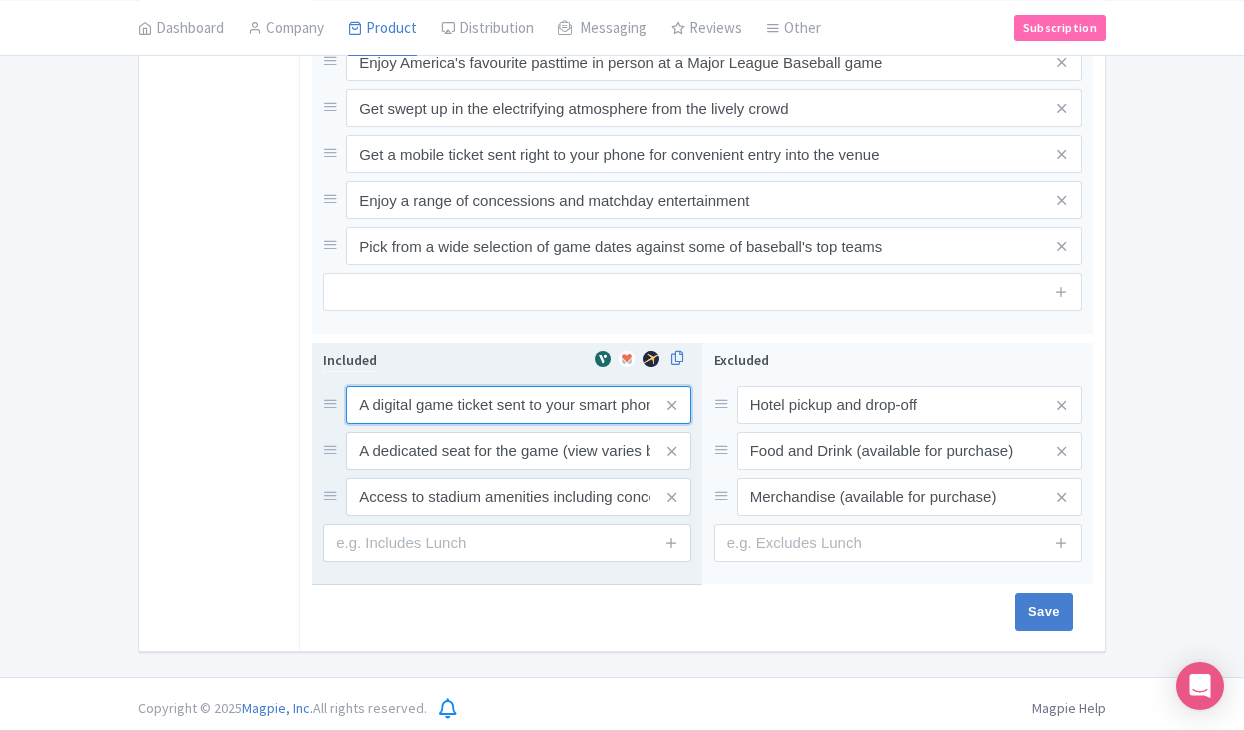 click on "A digital game ticket sent to your smart phone" at bounding box center [518, 405] 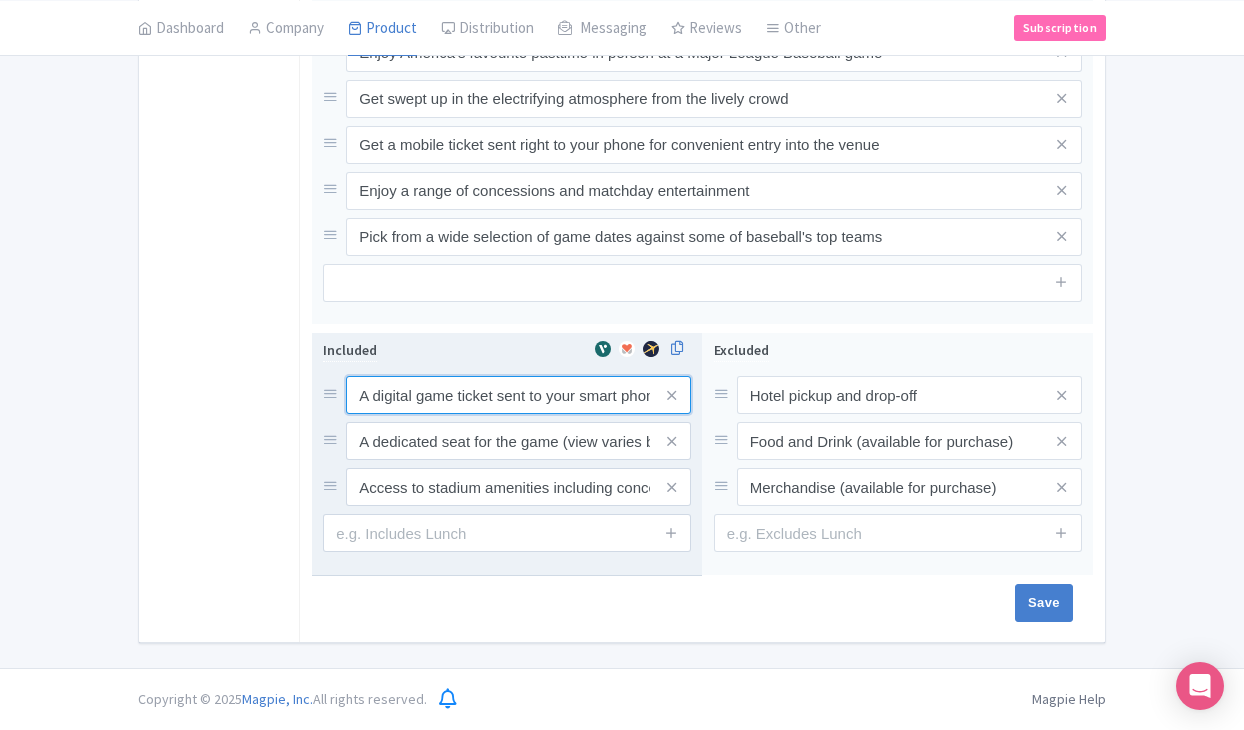 scroll, scrollTop: 931, scrollLeft: 0, axis: vertical 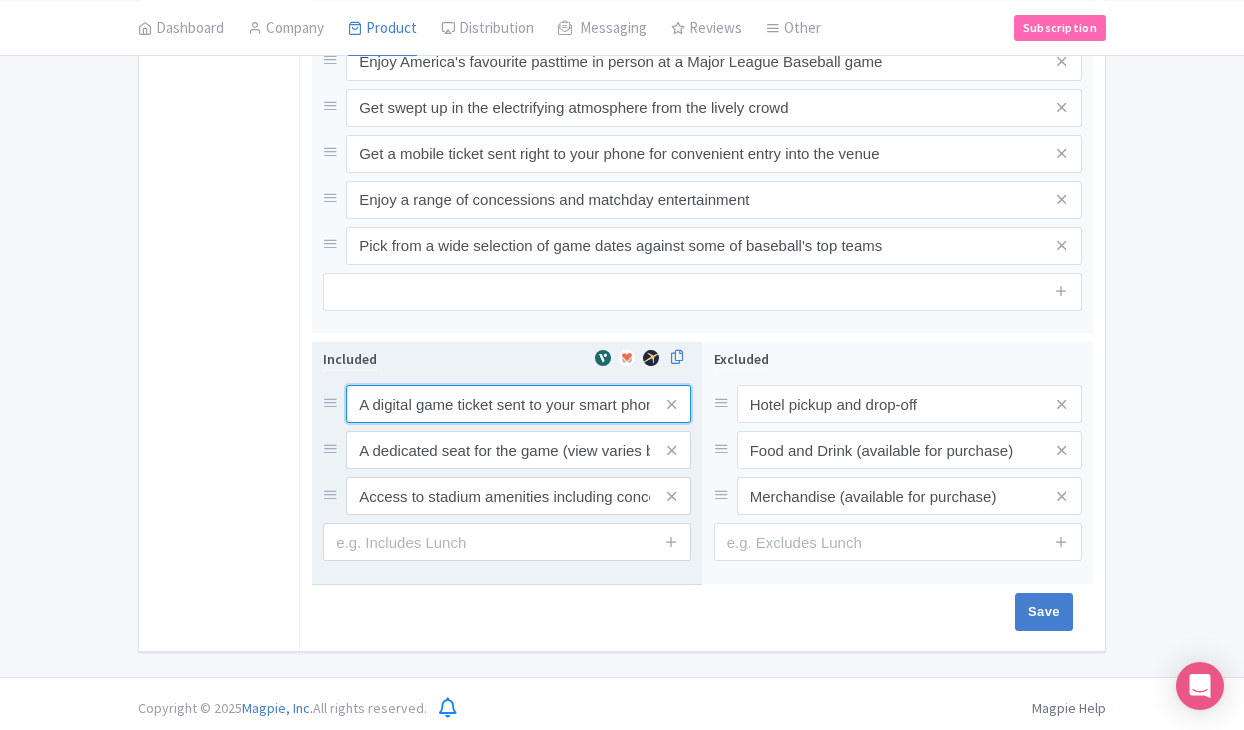 click on "A digital game ticket sent to your smart phone" at bounding box center (518, 404) 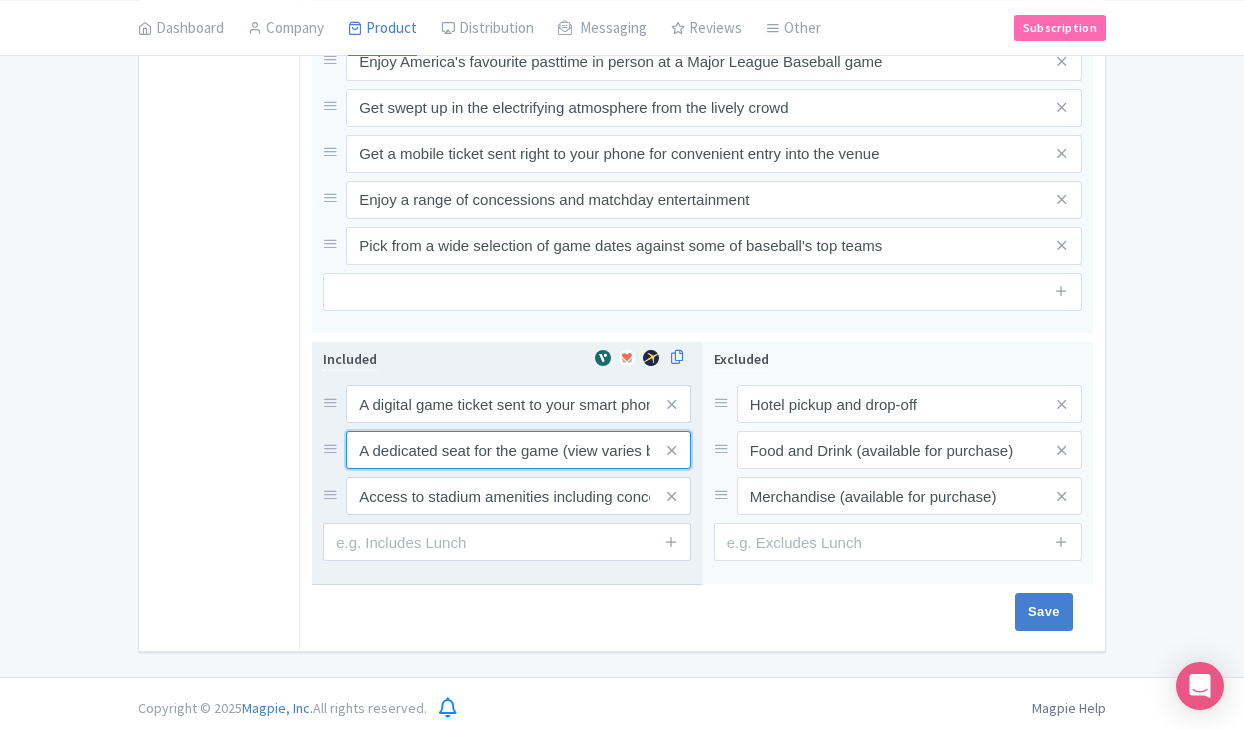 drag, startPoint x: 356, startPoint y: 446, endPoint x: 365, endPoint y: 451, distance: 10.29563 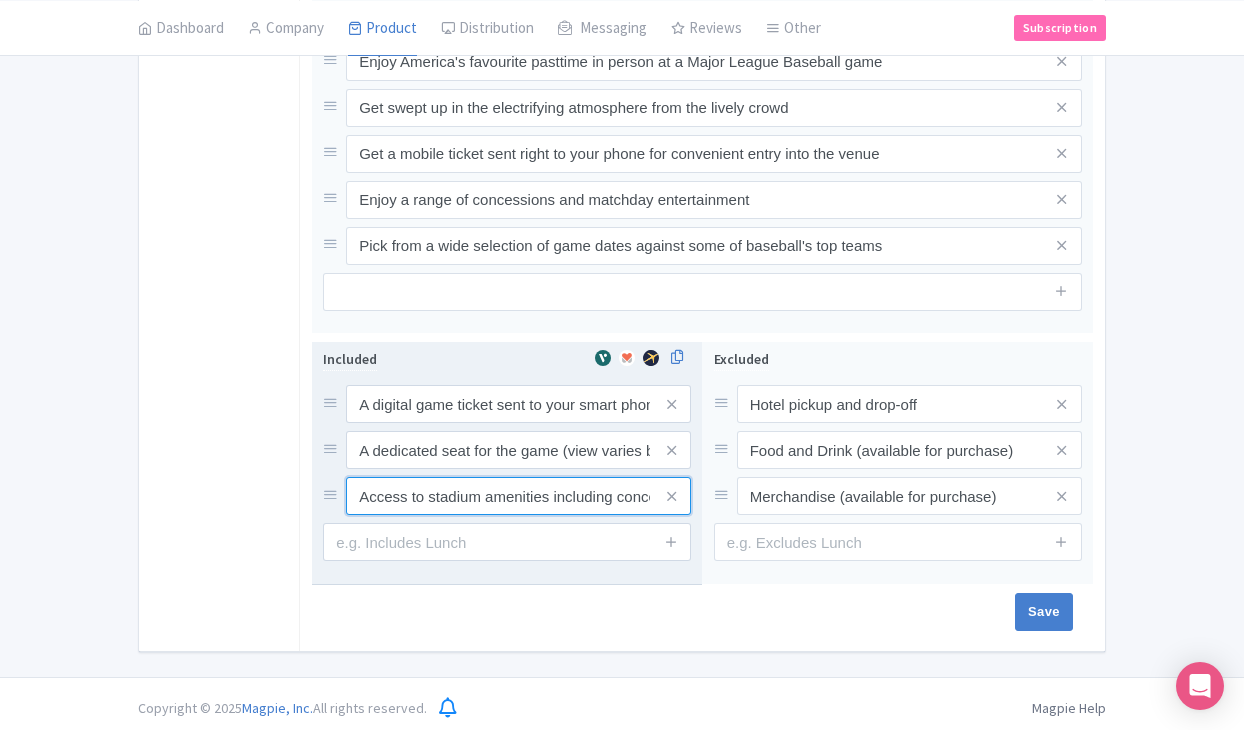 click on "Access to stadium amenities including concessions and matchday activations" at bounding box center [518, 404] 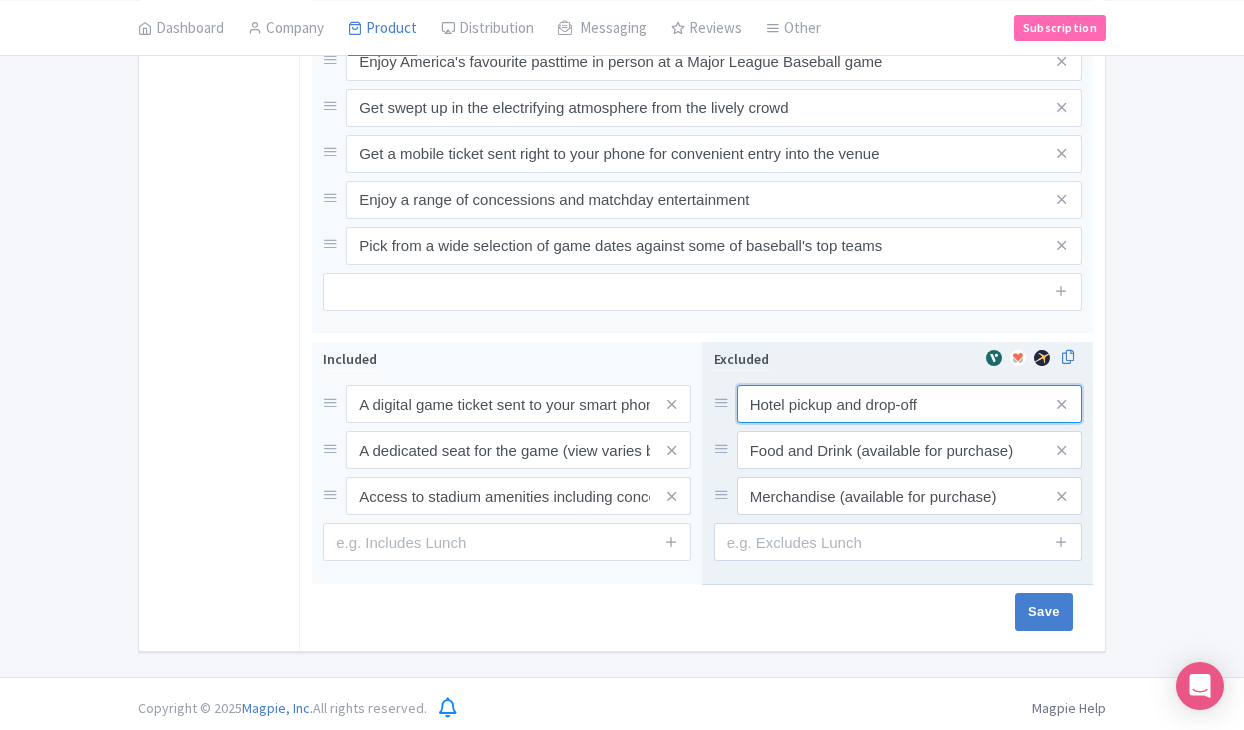 click on "Hotel pickup and drop-off" at bounding box center (909, 404) 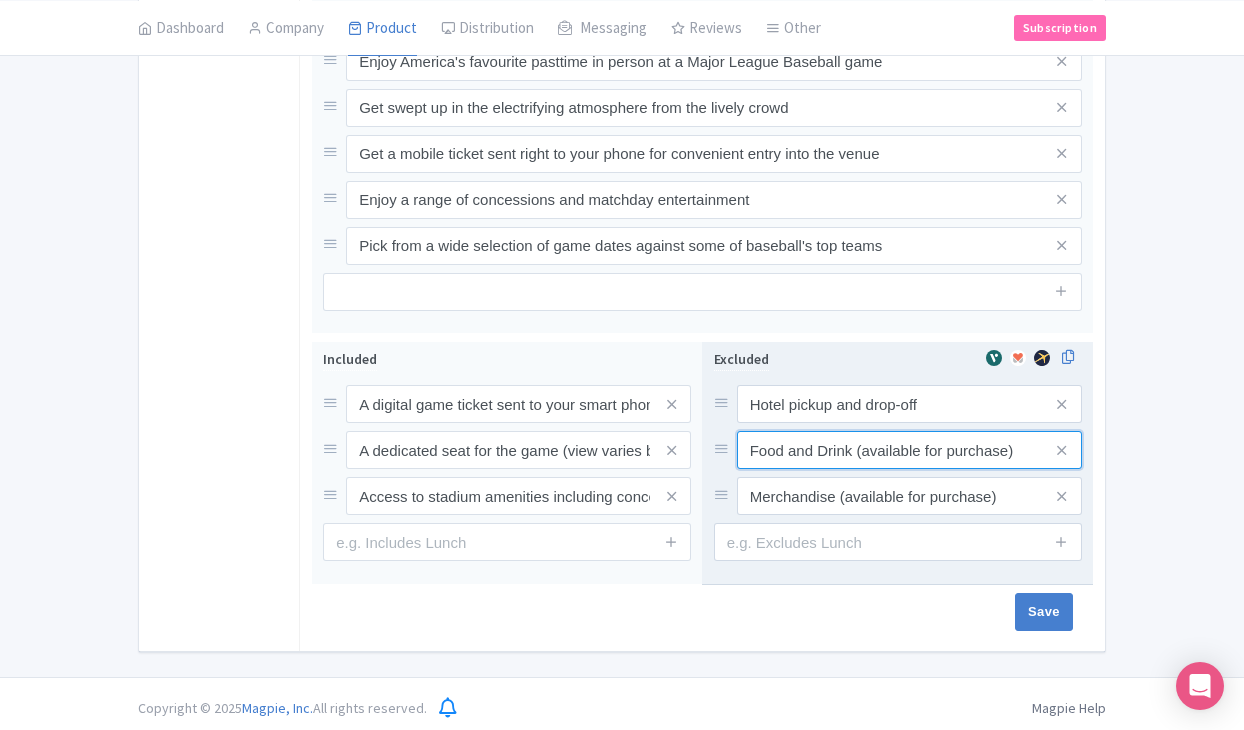 click on "Food and Drink (available for purchase)" at bounding box center (909, 404) 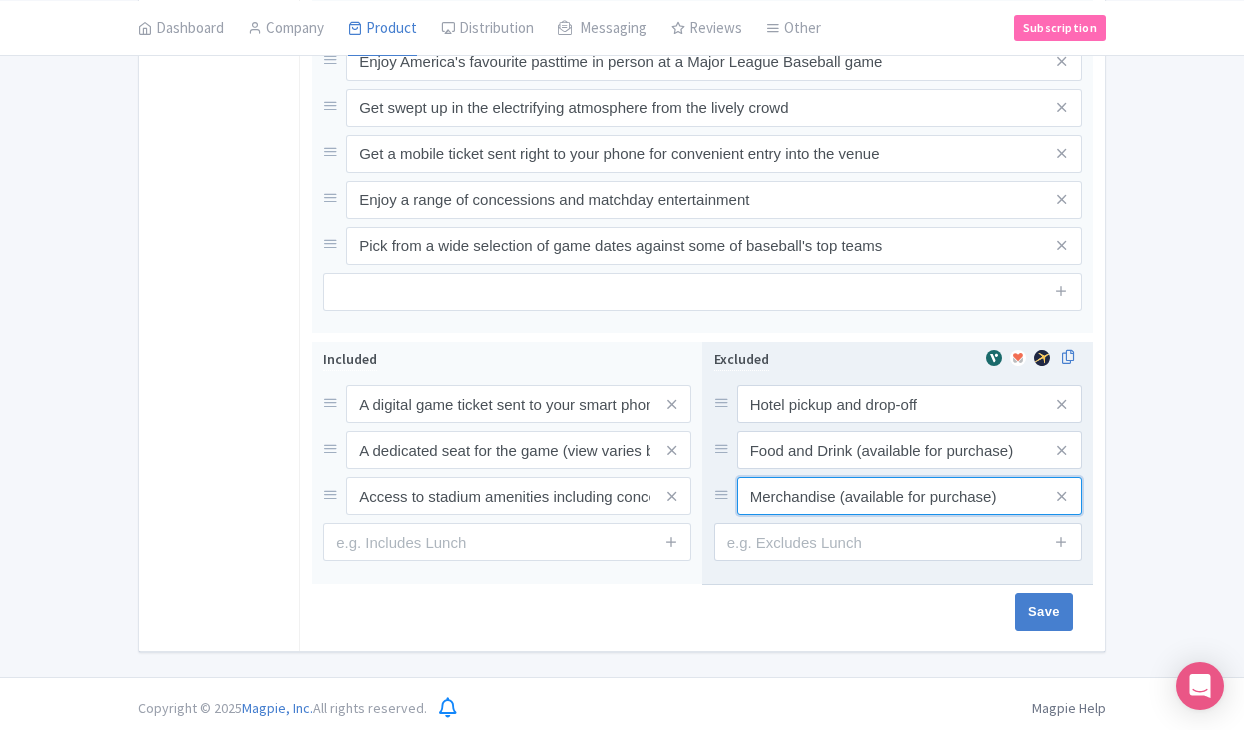 click on "Merchandise (available for purchase)" at bounding box center [909, 404] 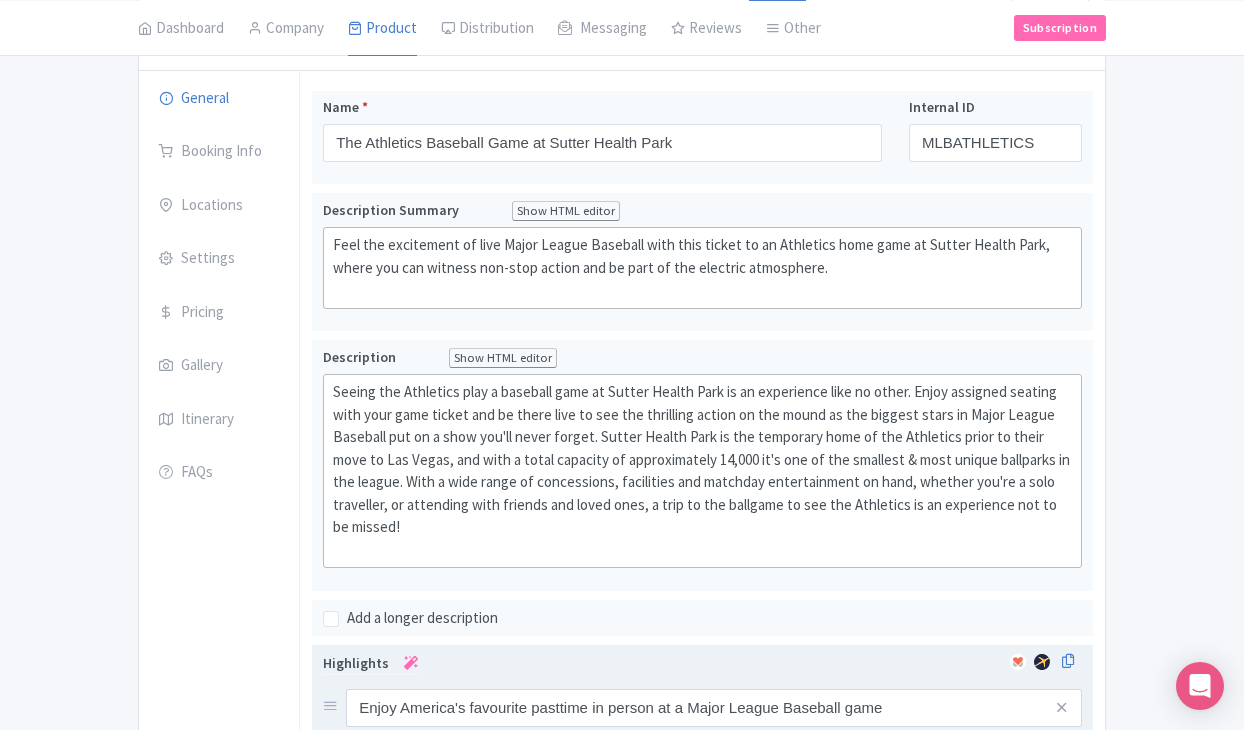 scroll, scrollTop: 247, scrollLeft: 0, axis: vertical 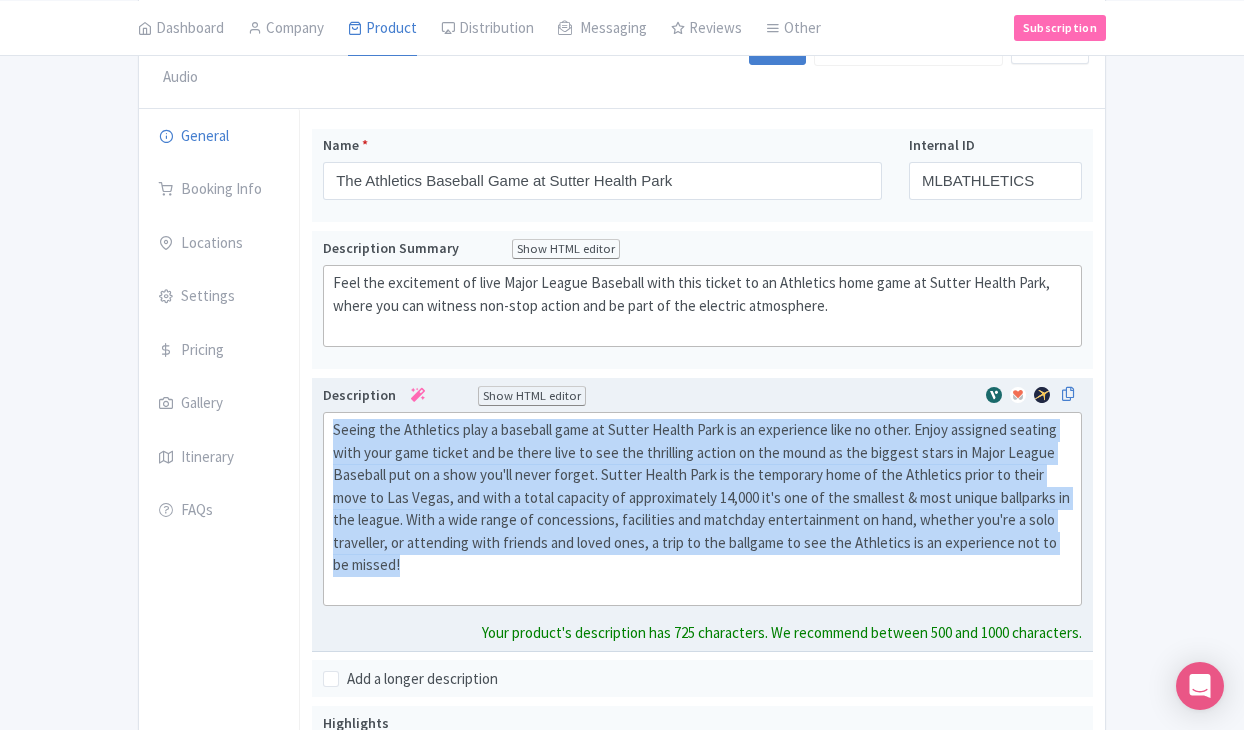 drag, startPoint x: 405, startPoint y: 555, endPoint x: 333, endPoint y: 406, distance: 165.48413 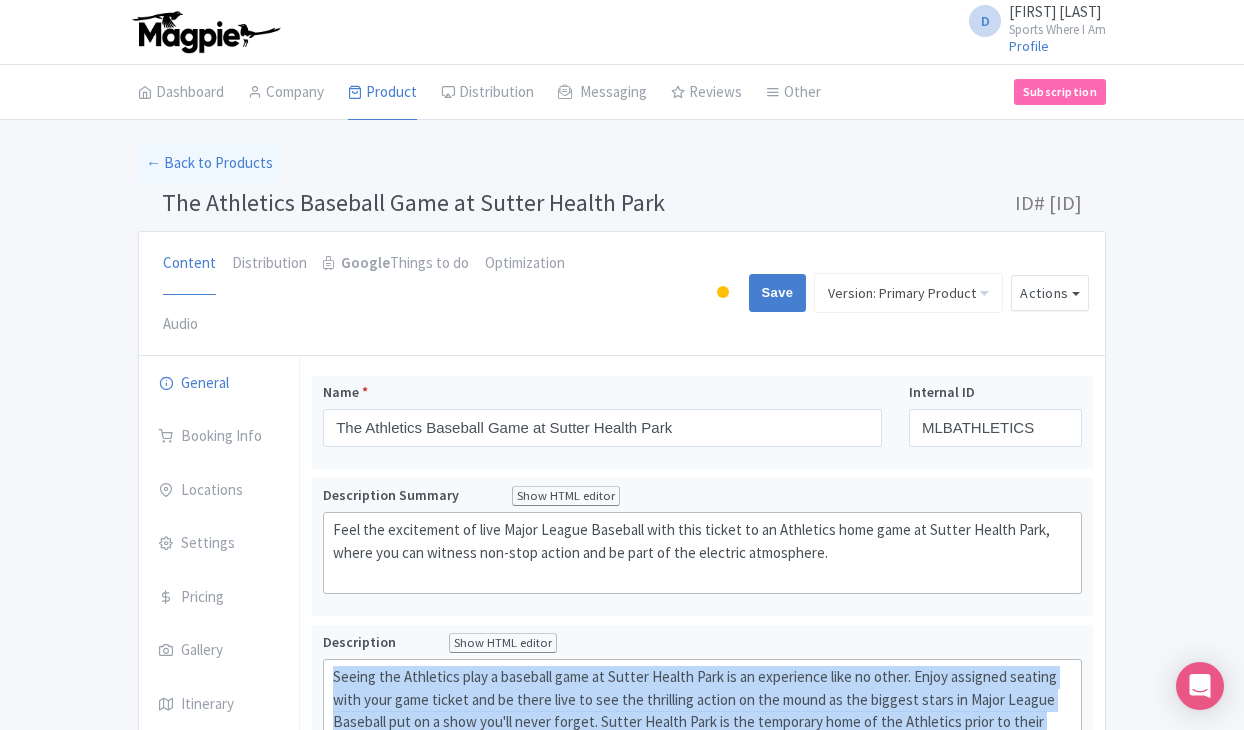 scroll, scrollTop: 0, scrollLeft: 0, axis: both 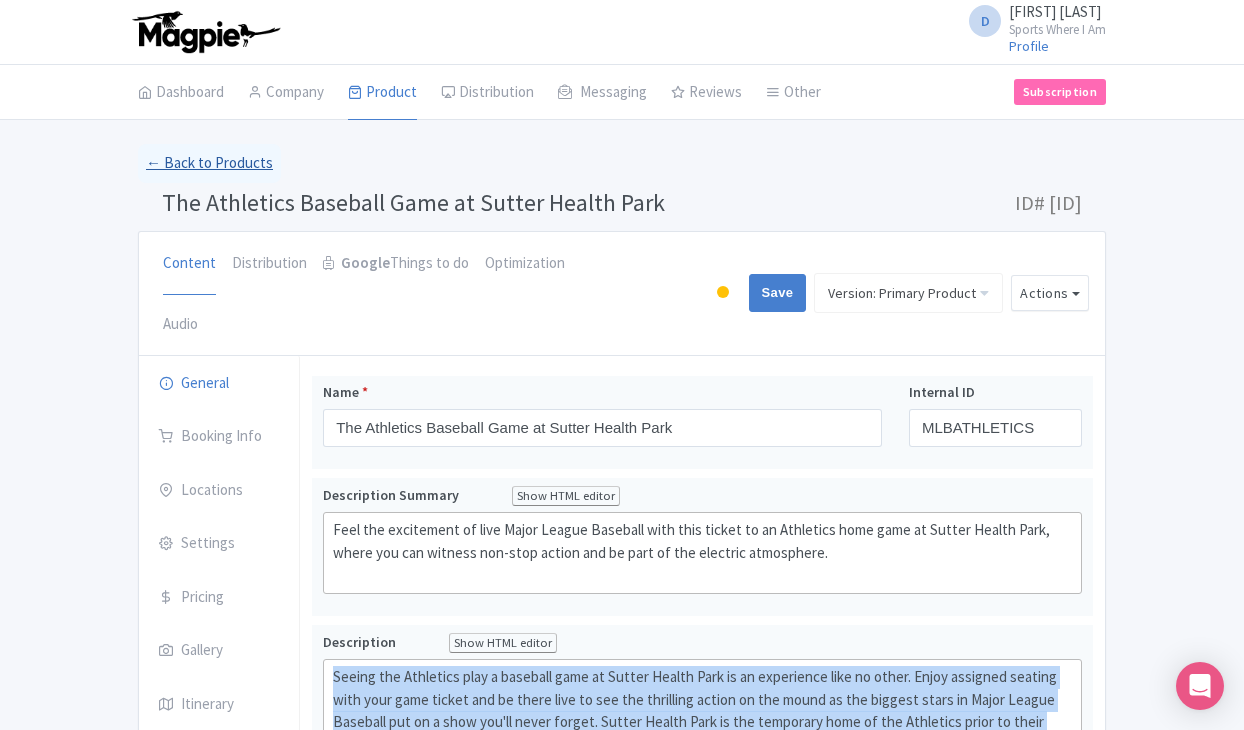 click on "← Back to Products" at bounding box center [209, 163] 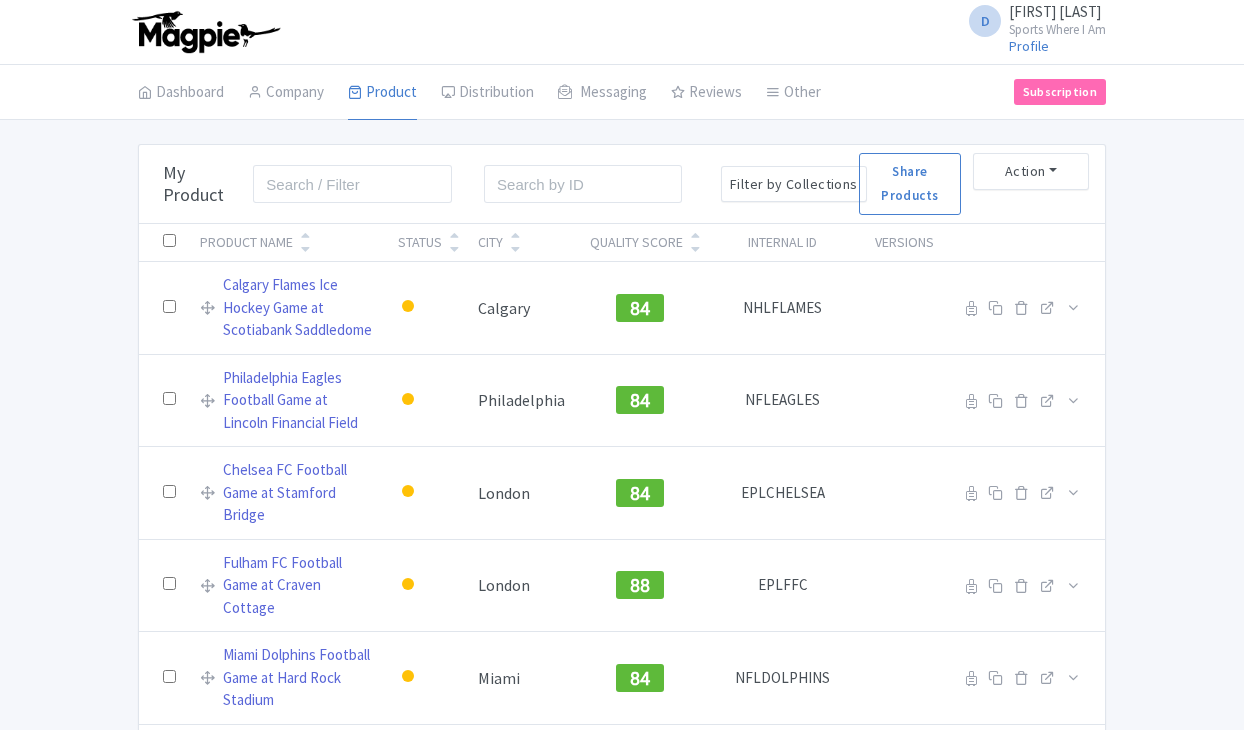 scroll, scrollTop: 0, scrollLeft: 0, axis: both 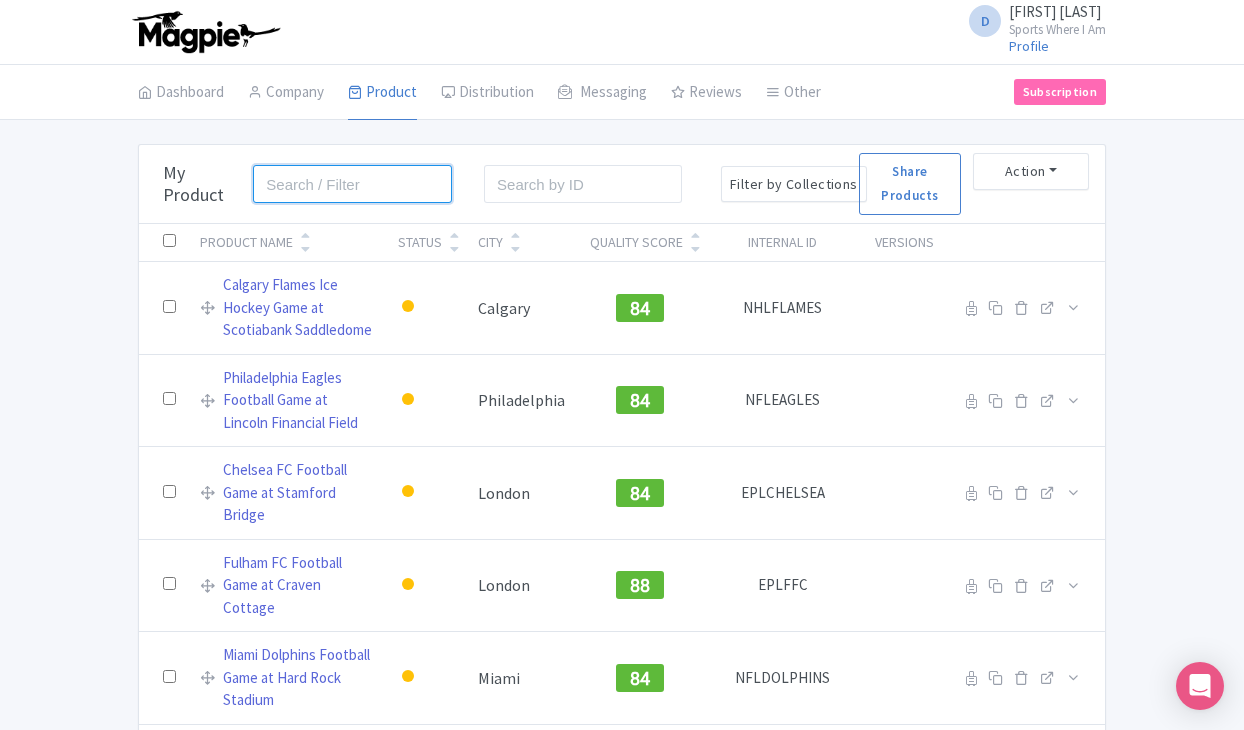 click at bounding box center [352, 184] 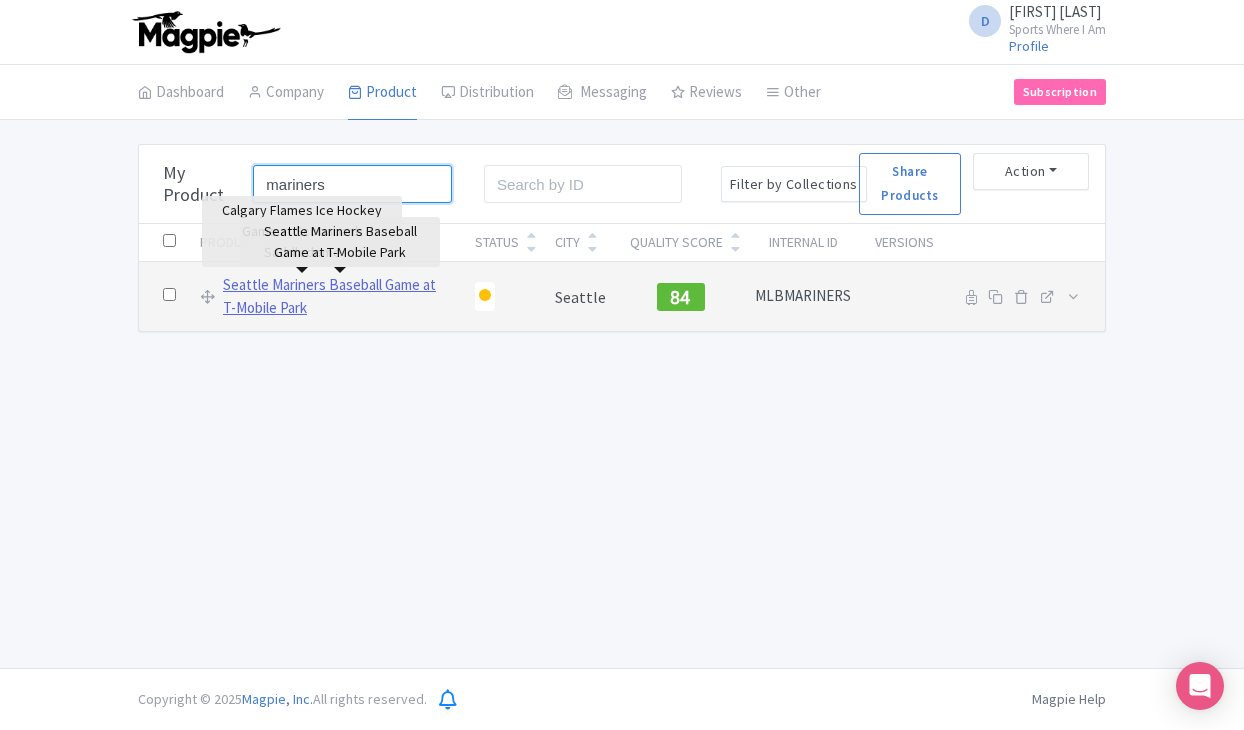 type on "mariners" 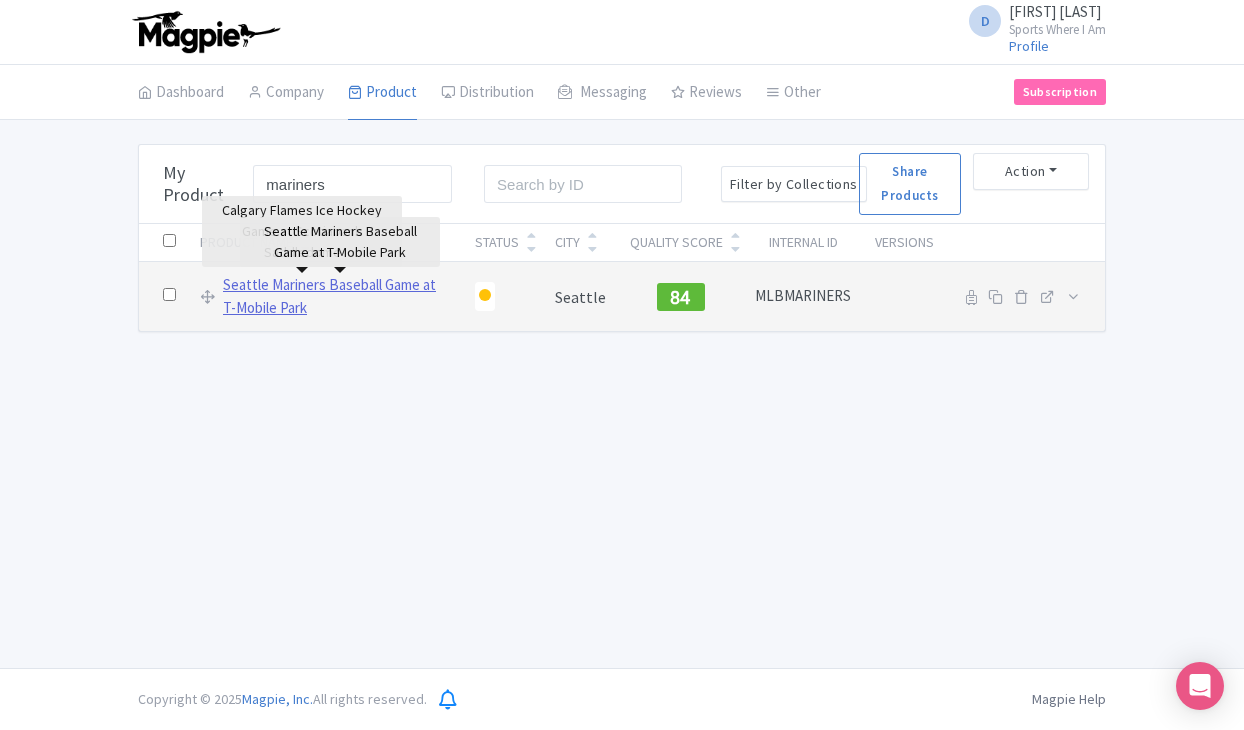 click on "Seattle Mariners Baseball Game at T-Mobile Park" at bounding box center [337, 296] 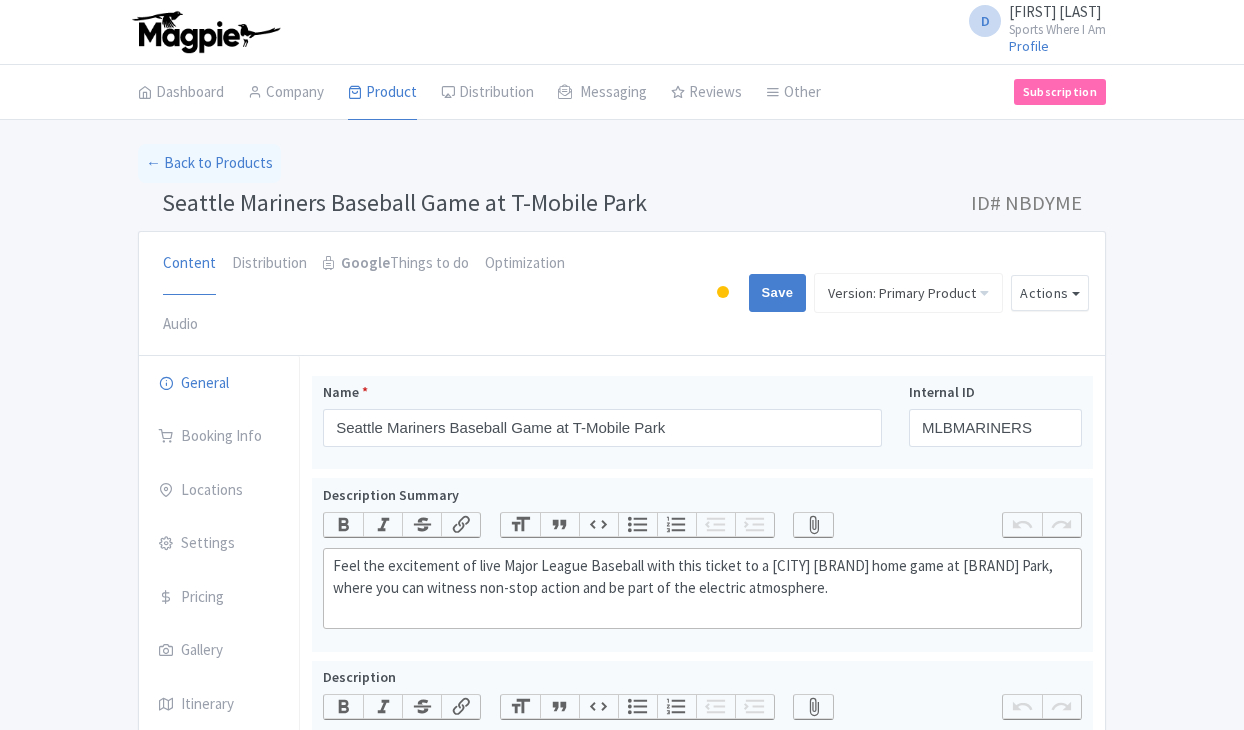 scroll, scrollTop: 0, scrollLeft: 0, axis: both 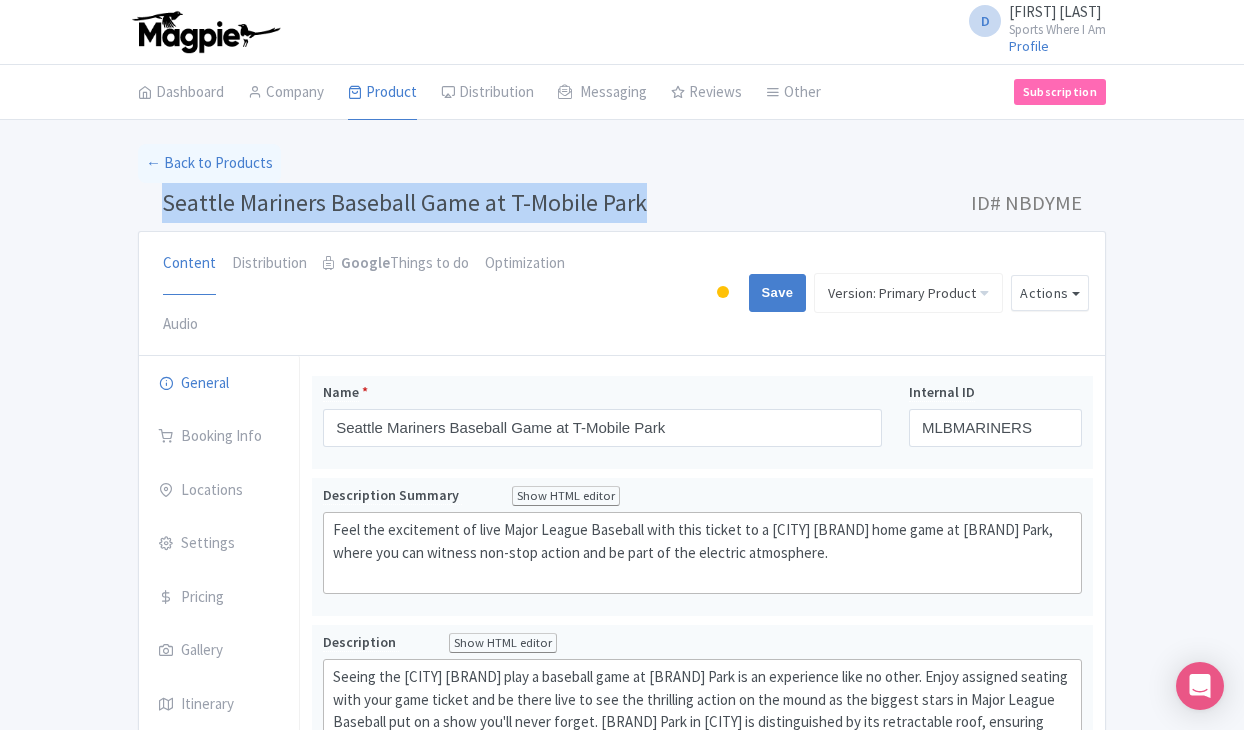 drag, startPoint x: 160, startPoint y: 195, endPoint x: 648, endPoint y: 184, distance: 488.12396 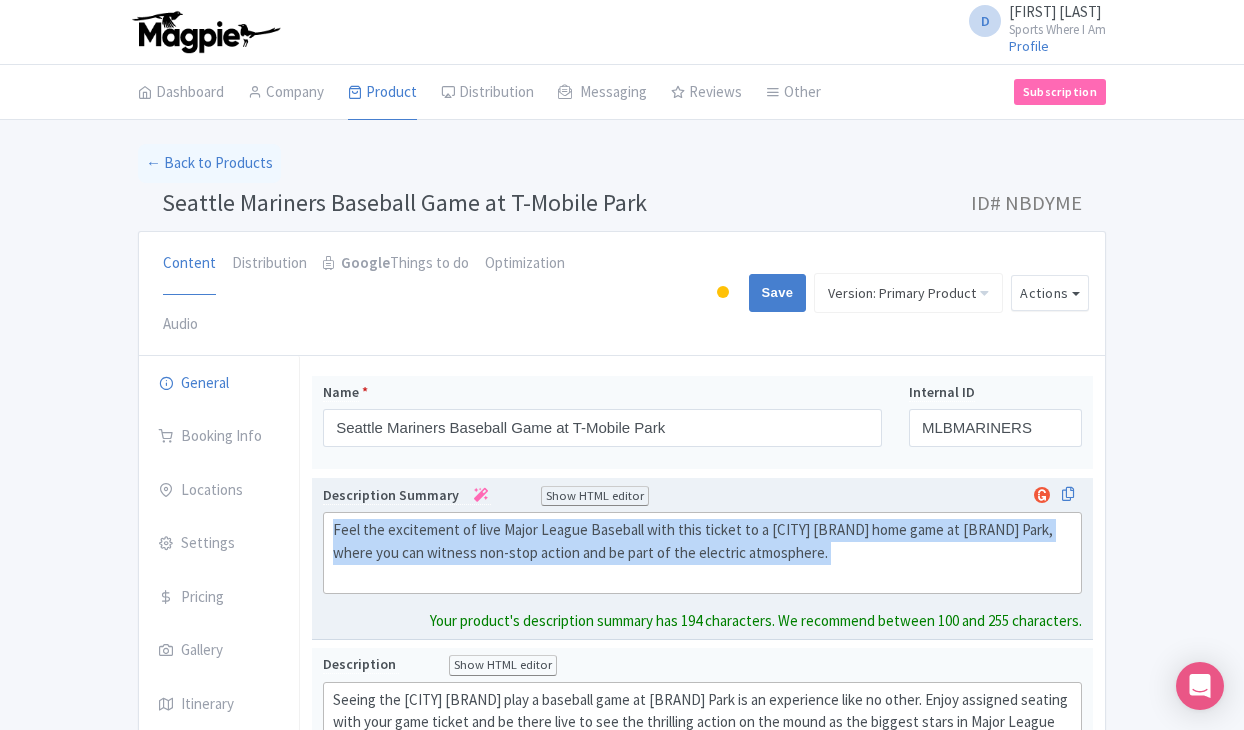 drag, startPoint x: 333, startPoint y: 521, endPoint x: 562, endPoint y: 565, distance: 233.18877 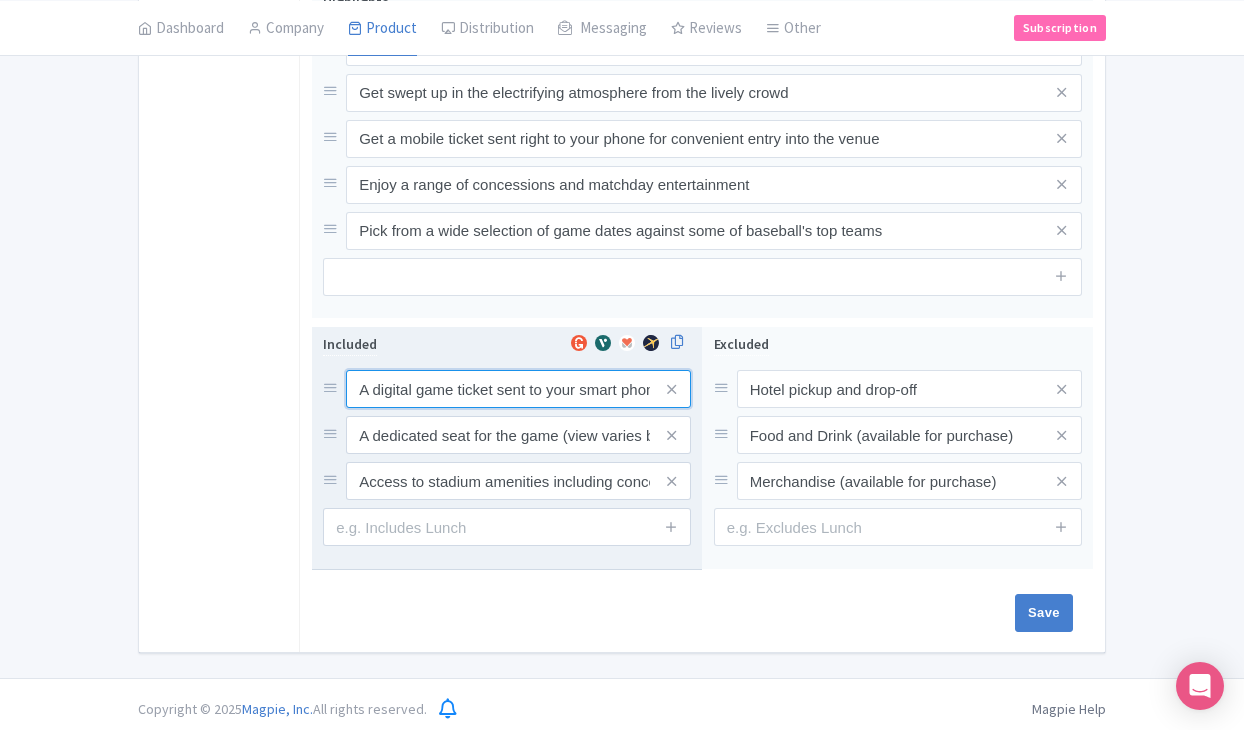 scroll, scrollTop: 969, scrollLeft: 0, axis: vertical 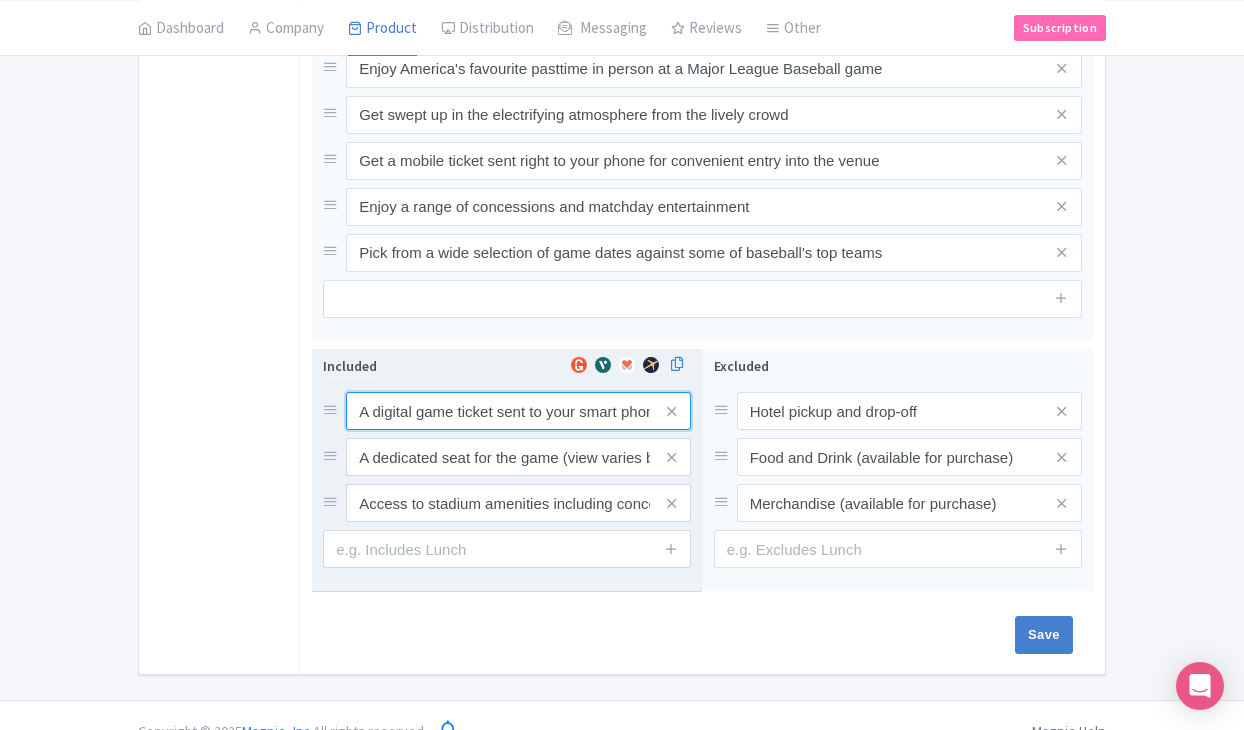 click on "A digital game ticket sent to your smart phone" at bounding box center [518, 411] 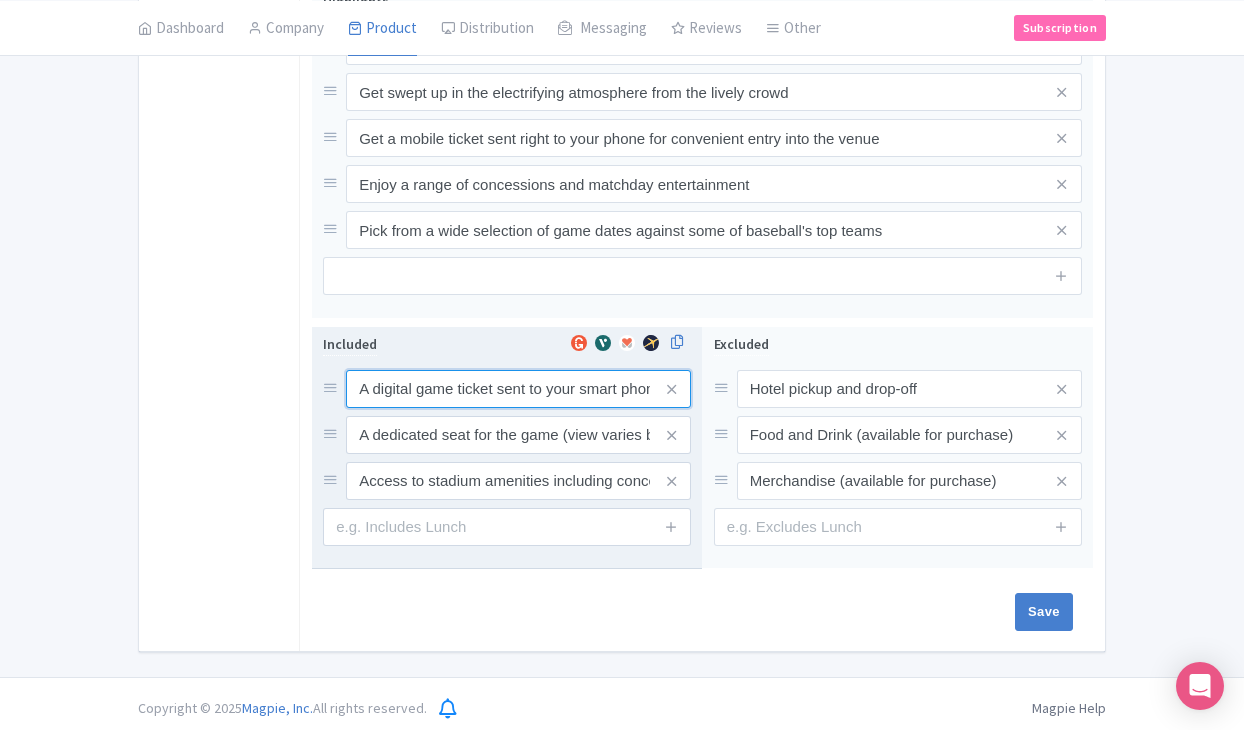 click on "A digital game ticket sent to your smart phone" at bounding box center (518, 389) 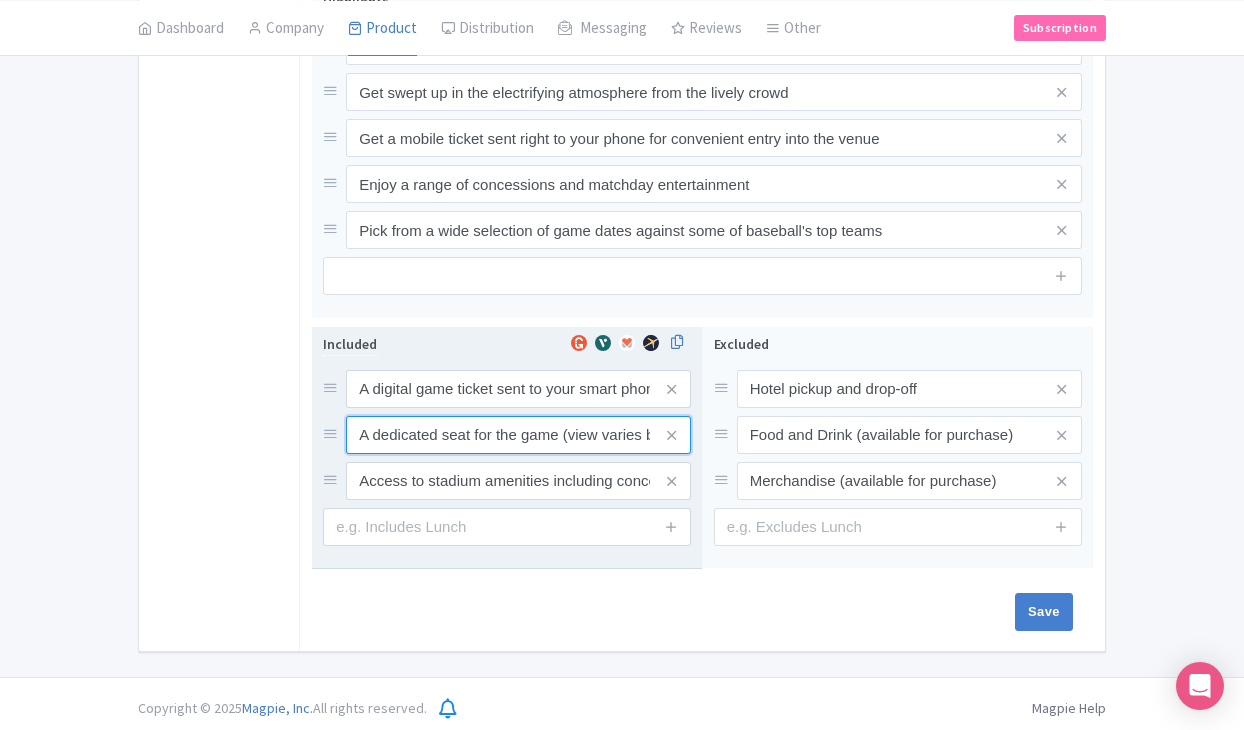 click on "A dedicated seat for the game (view varies by seat category)" at bounding box center [518, 389] 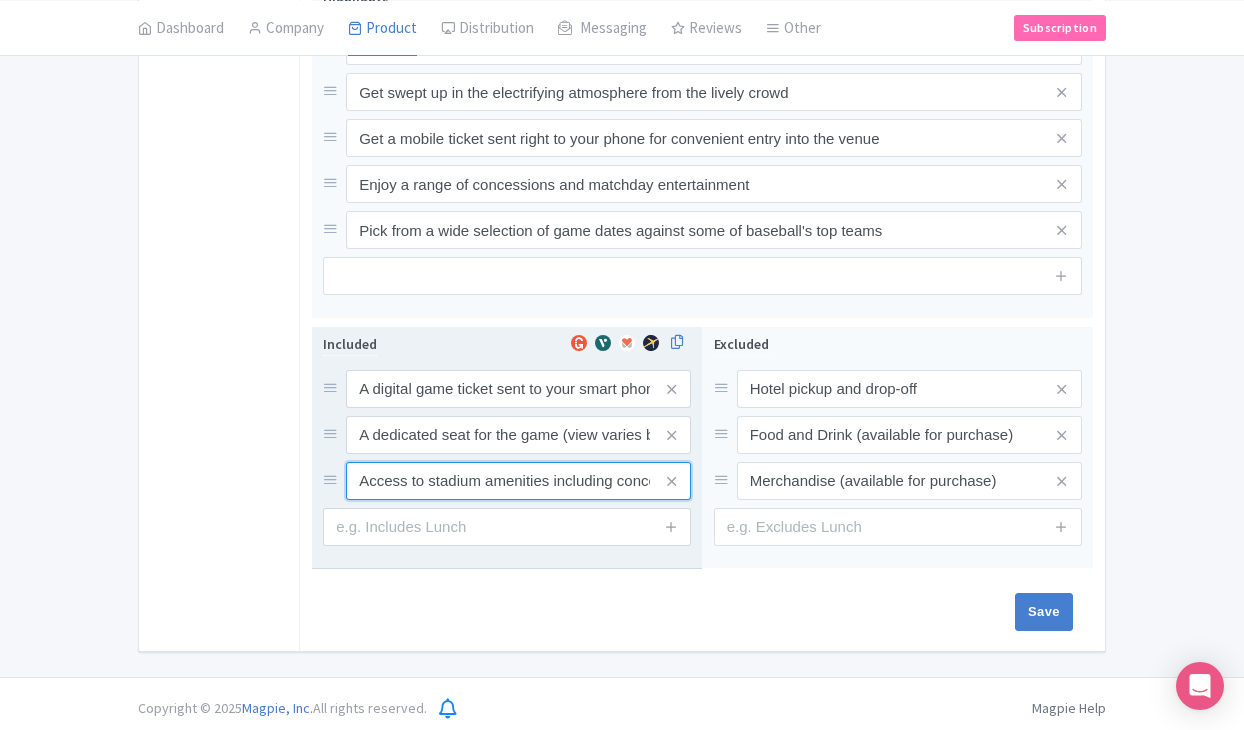 click on "Access to stadium amenities including concessions and matchday activations" at bounding box center [518, 389] 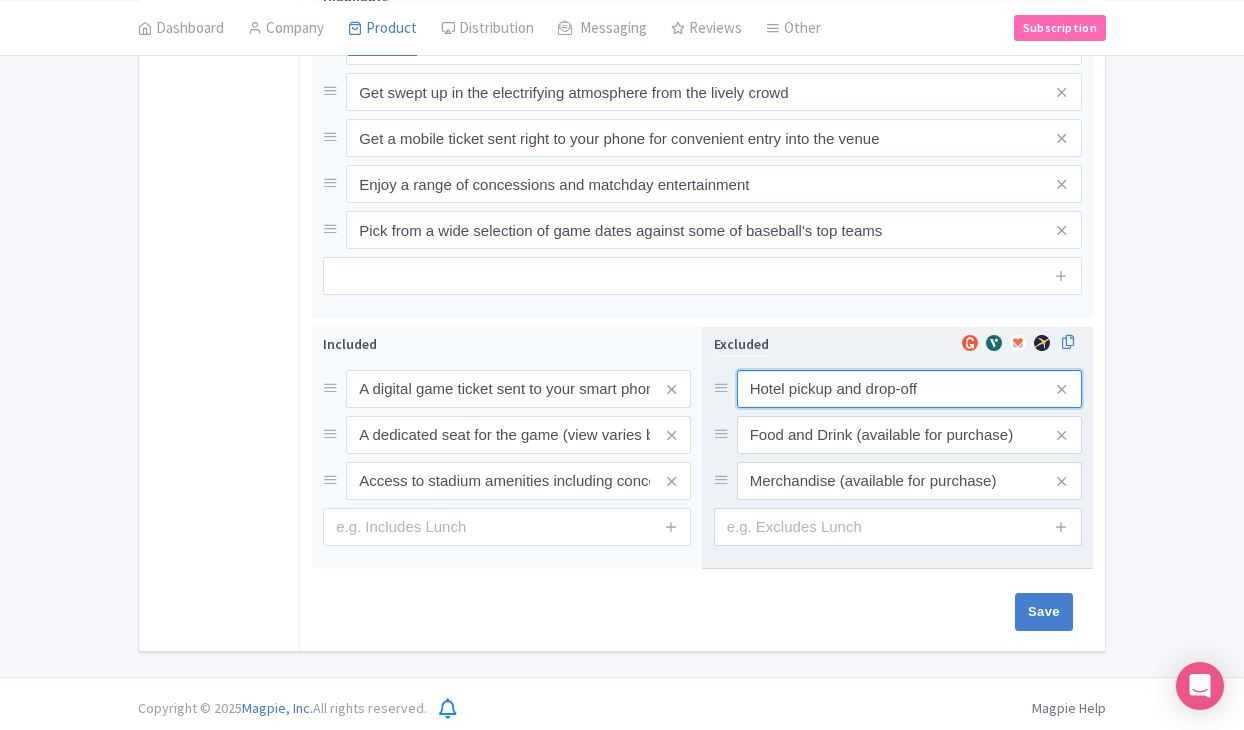 click on "Hotel pickup and drop-off" at bounding box center (909, 389) 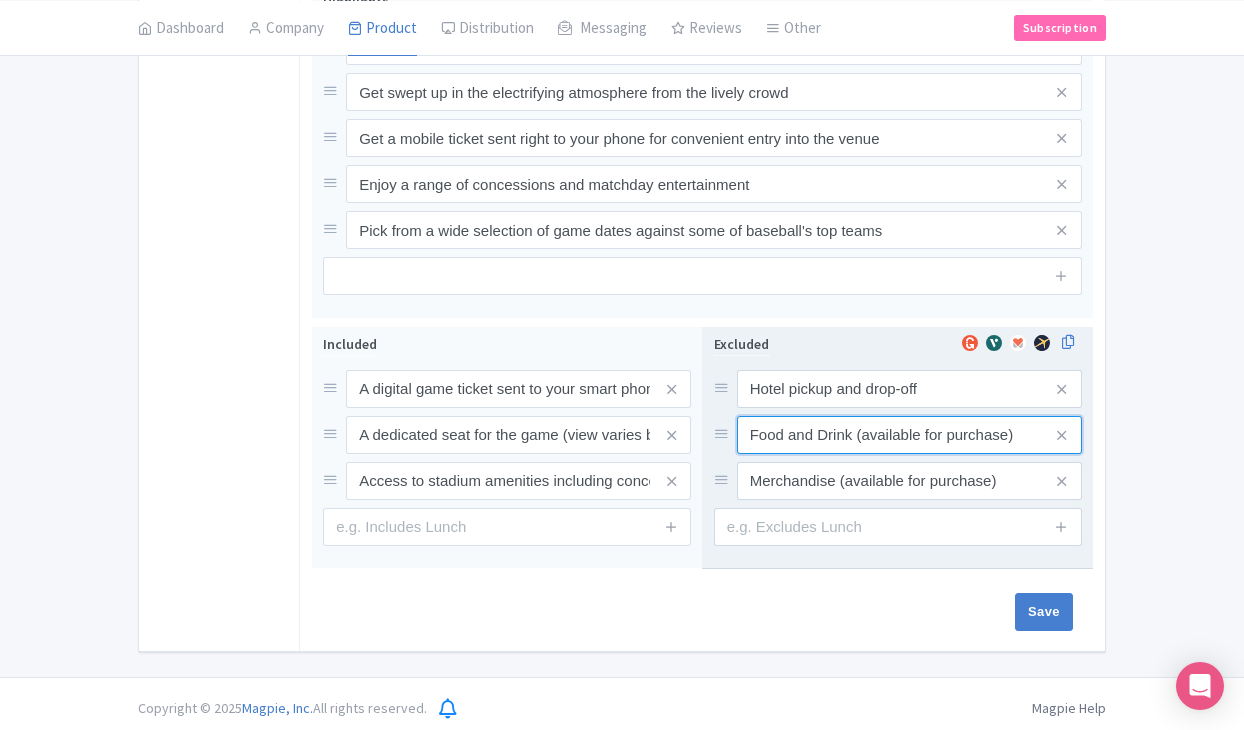 click on "Food and Drink (available for purchase)" at bounding box center (909, 389) 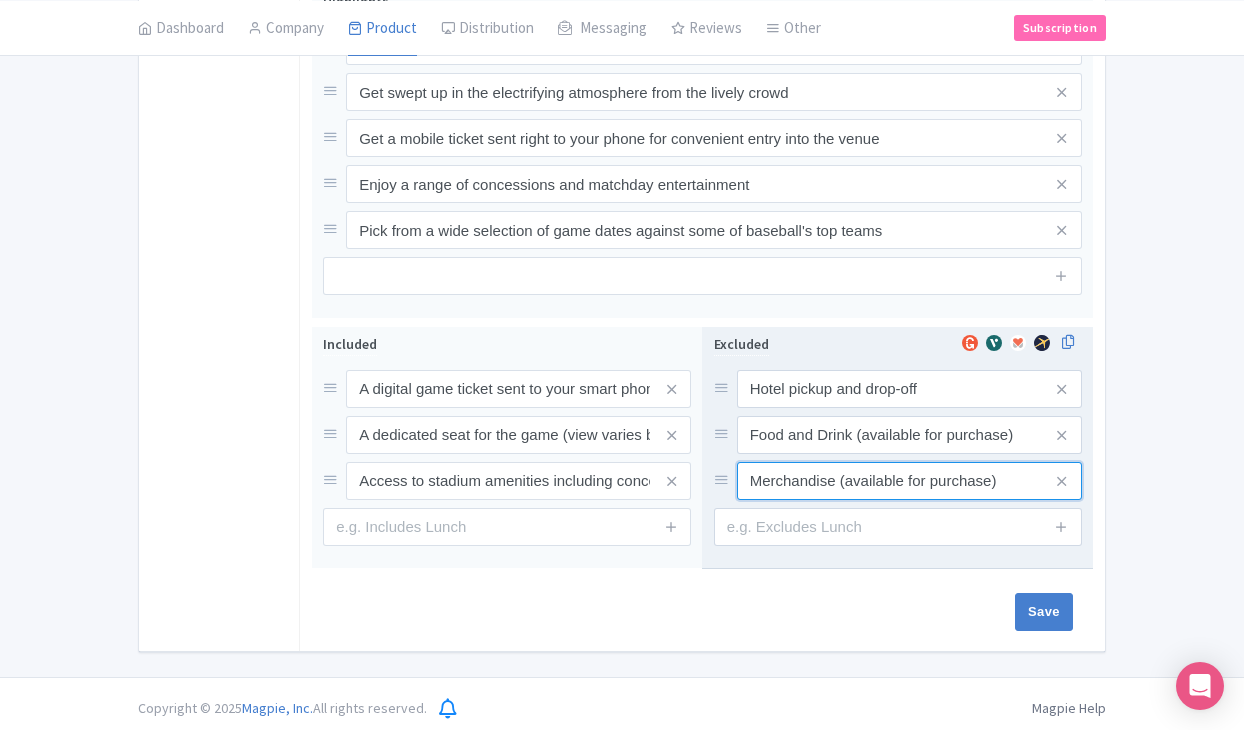 click on "Merchandise (available for purchase)" at bounding box center (909, 389) 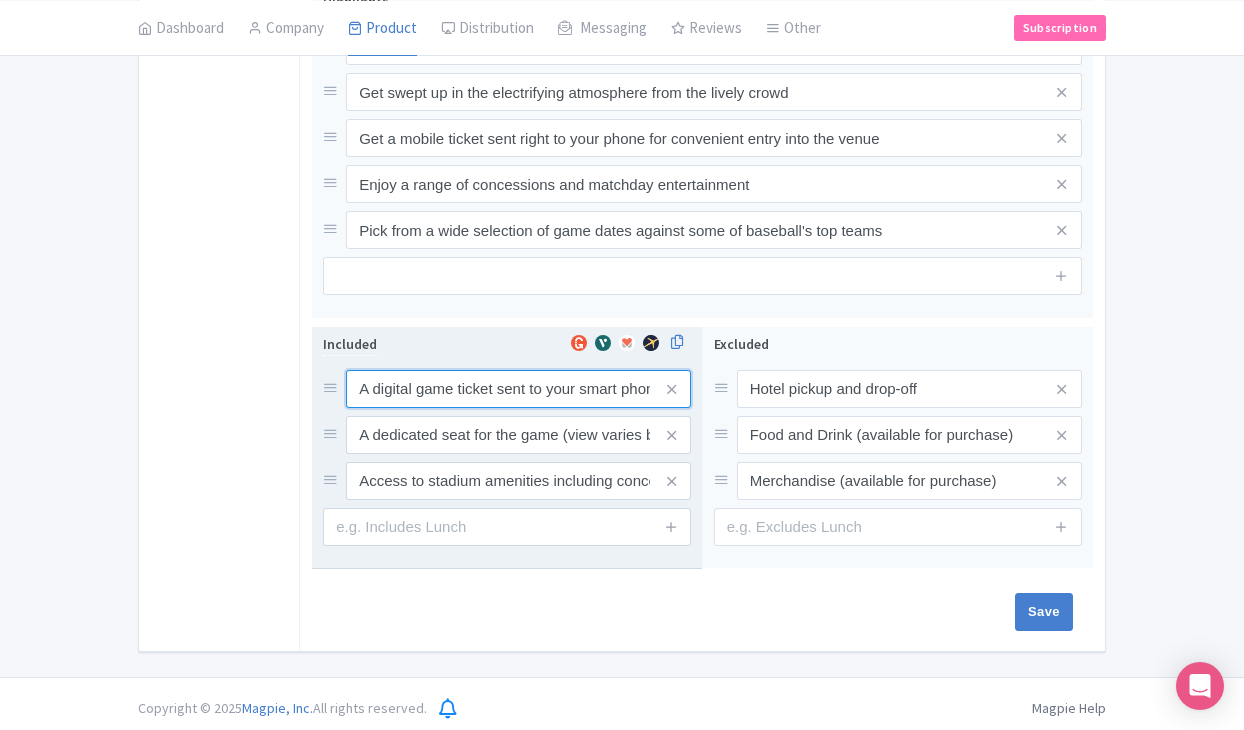 click on "A digital game ticket sent to your smart phone" at bounding box center (518, 389) 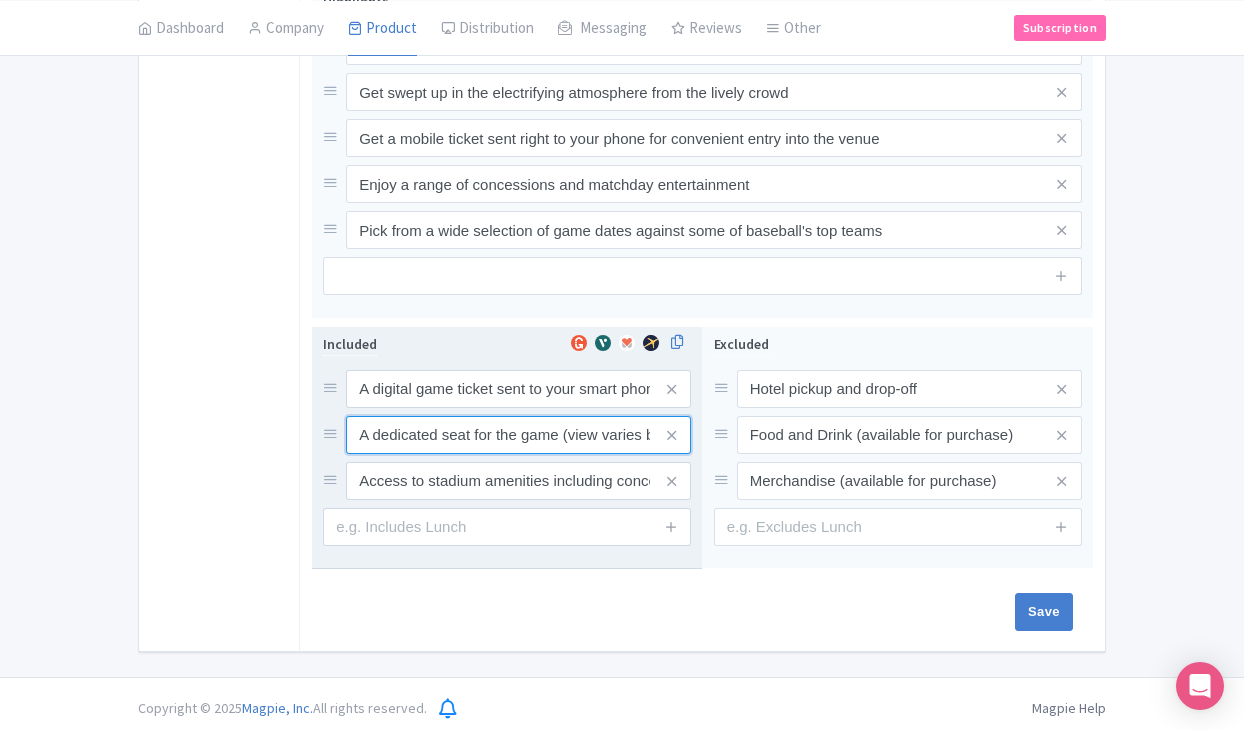 click on "A dedicated seat for the game (view varies by seat category)" at bounding box center (518, 389) 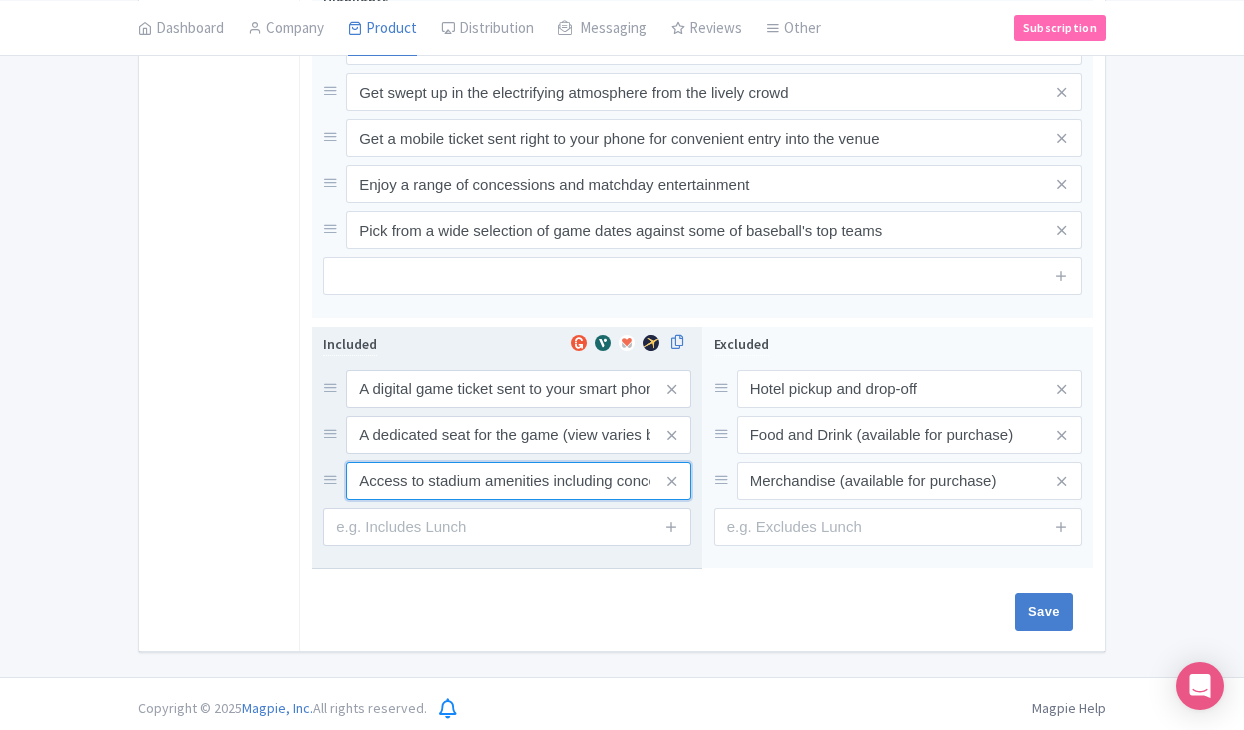 click on "Access to stadium amenities including concessions and matchday activations" at bounding box center [518, 389] 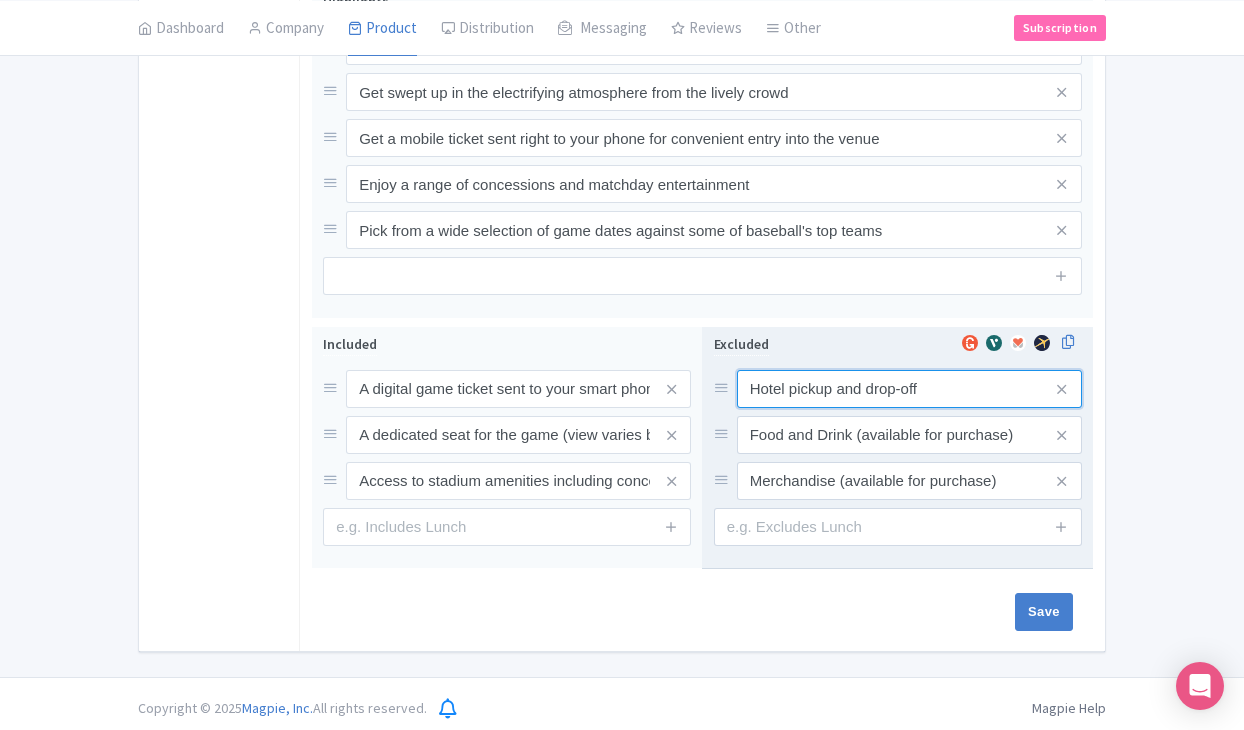 click on "Hotel pickup and drop-off" at bounding box center [909, 389] 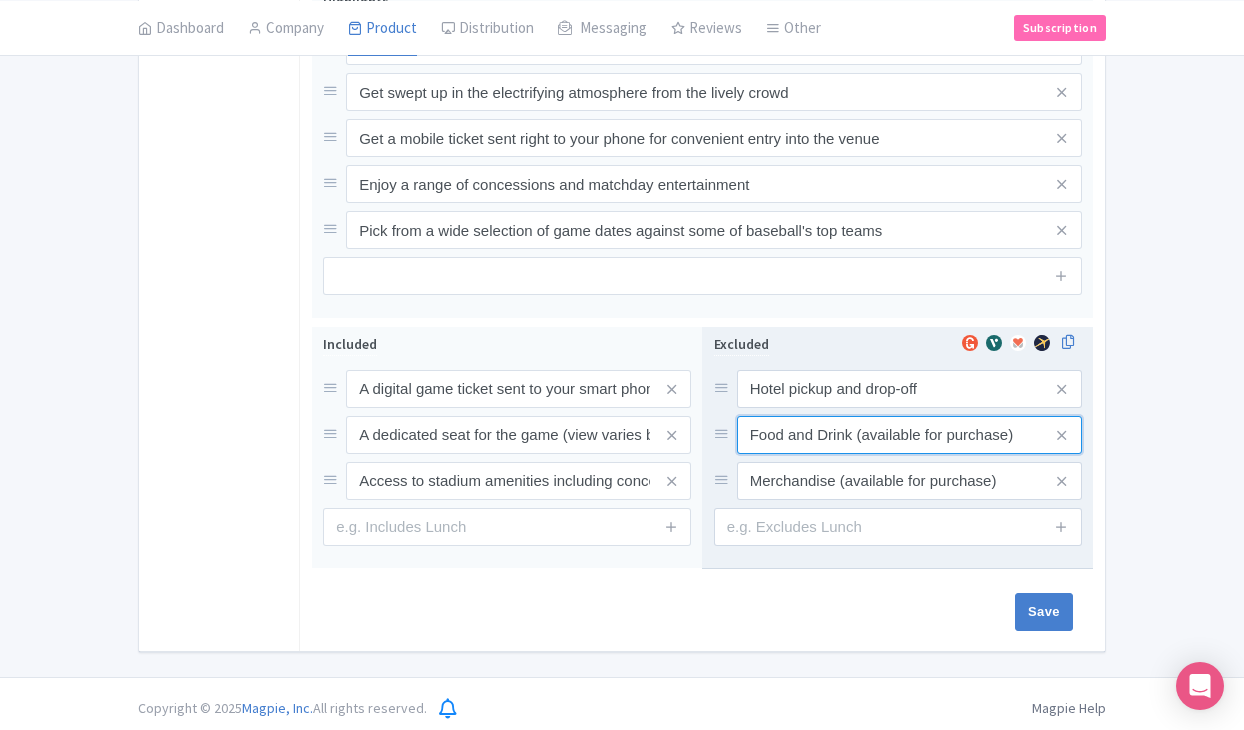 click on "Food and Drink (available for purchase)" at bounding box center [909, 389] 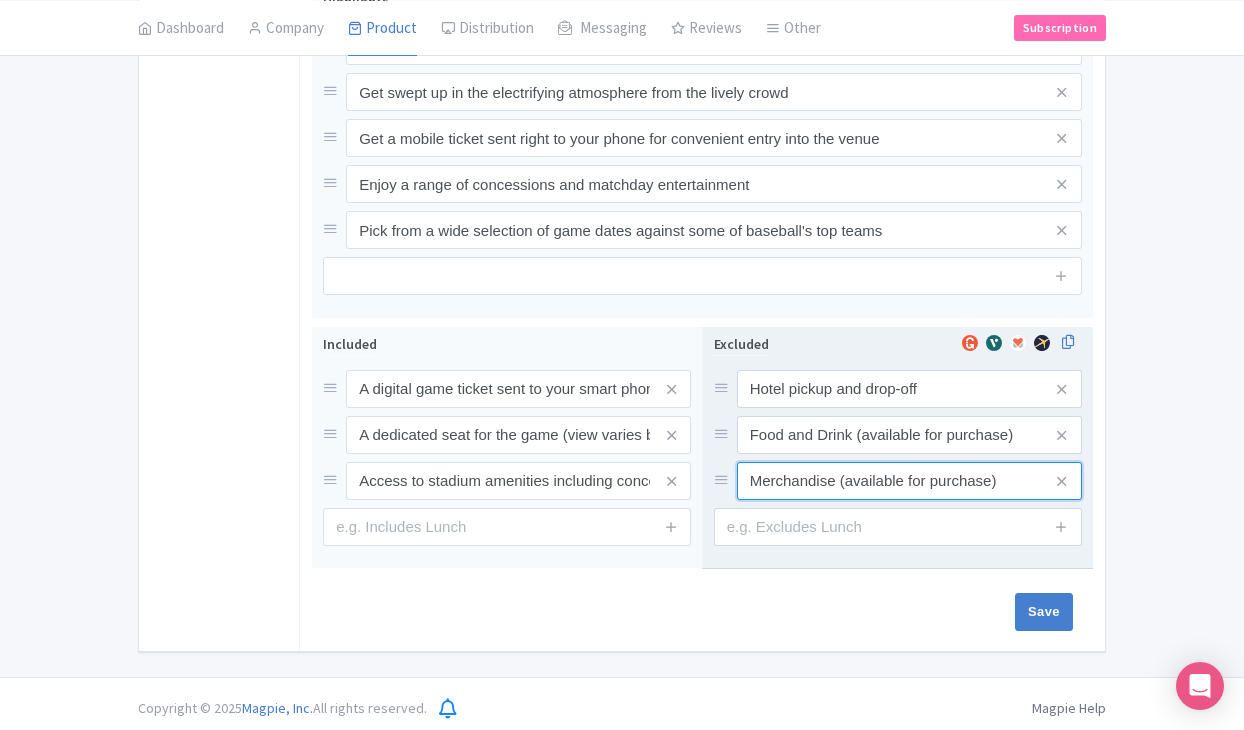 click on "Merchandise (available for purchase)" at bounding box center (909, 389) 